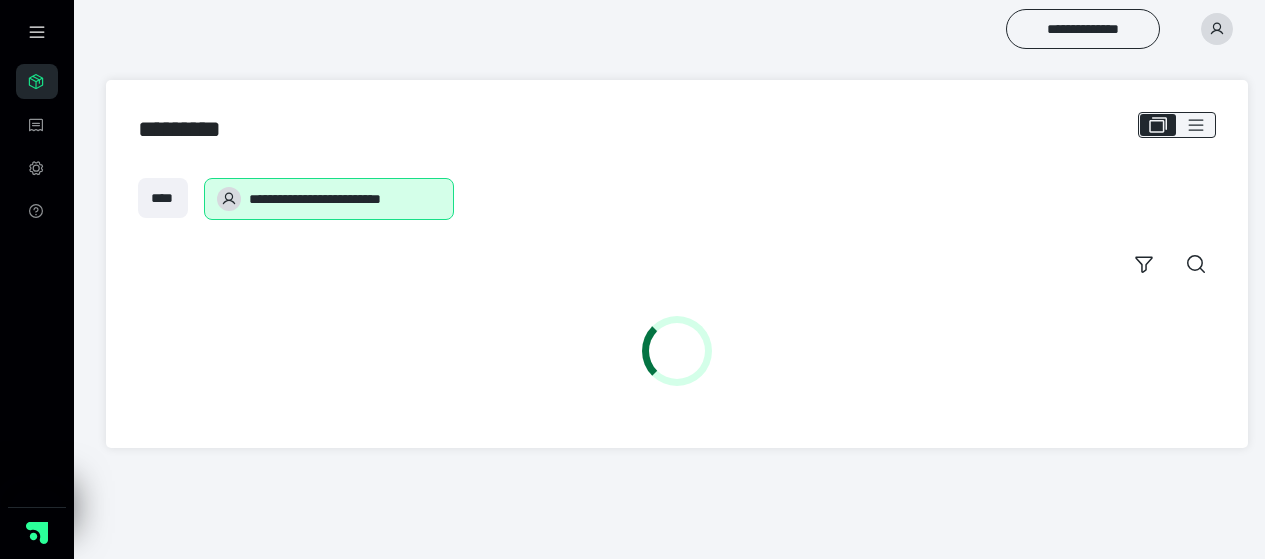 scroll, scrollTop: 0, scrollLeft: 0, axis: both 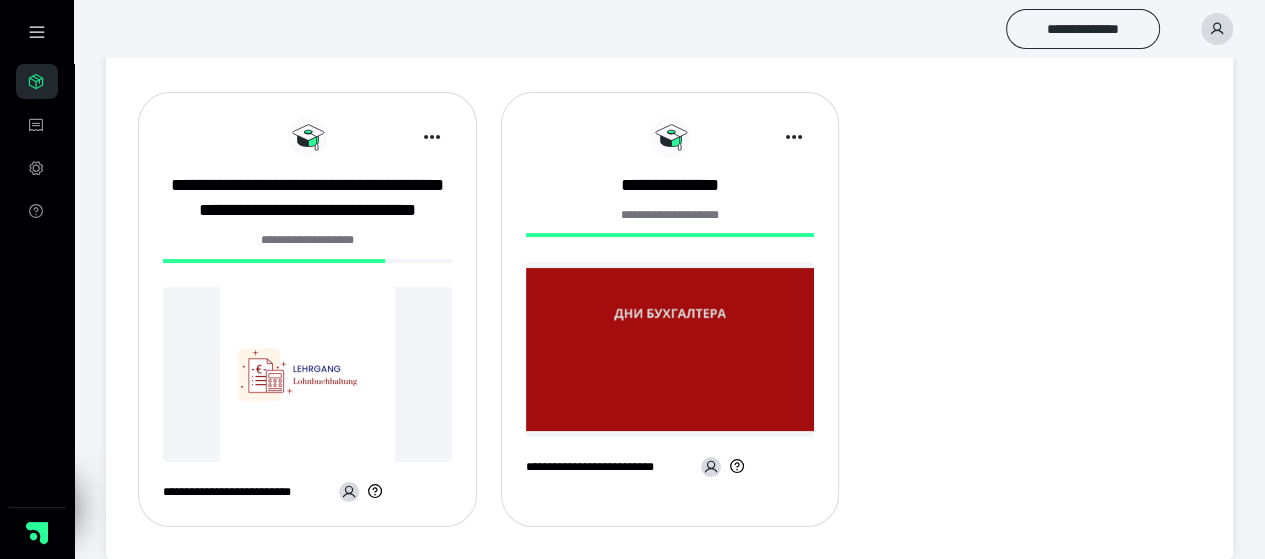 click at bounding box center (307, 374) 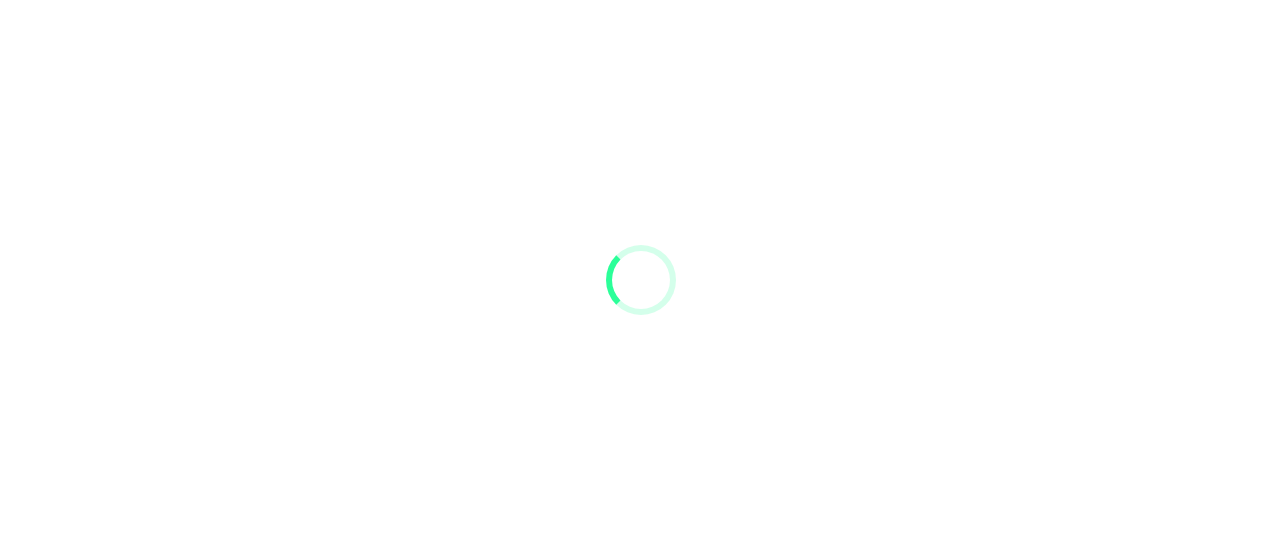 scroll, scrollTop: 0, scrollLeft: 0, axis: both 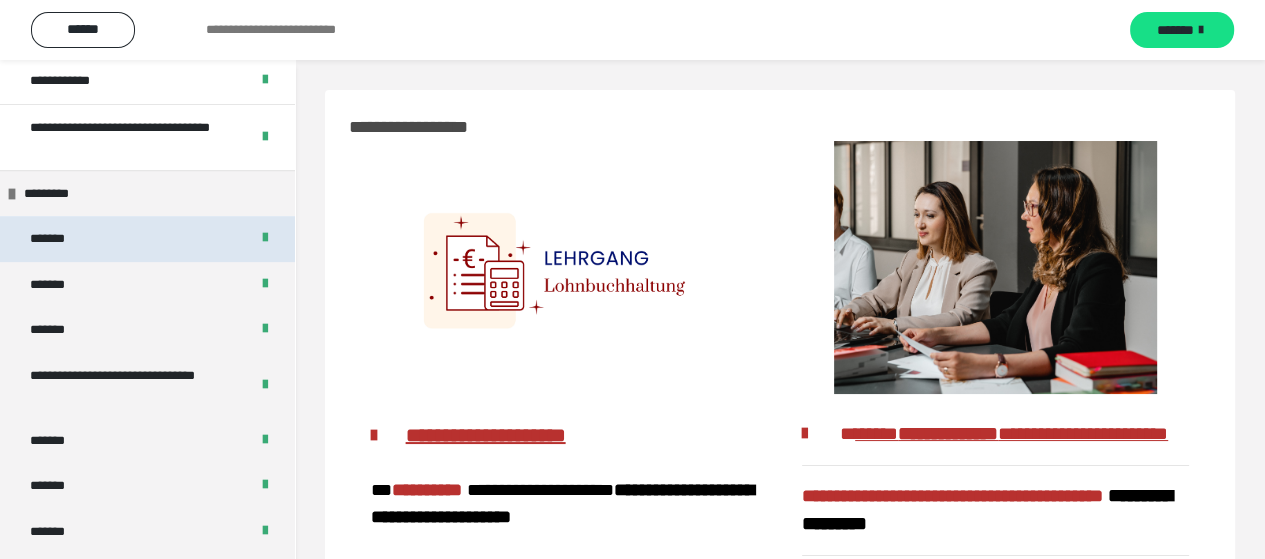 click on "*******" at bounding box center (61, 239) 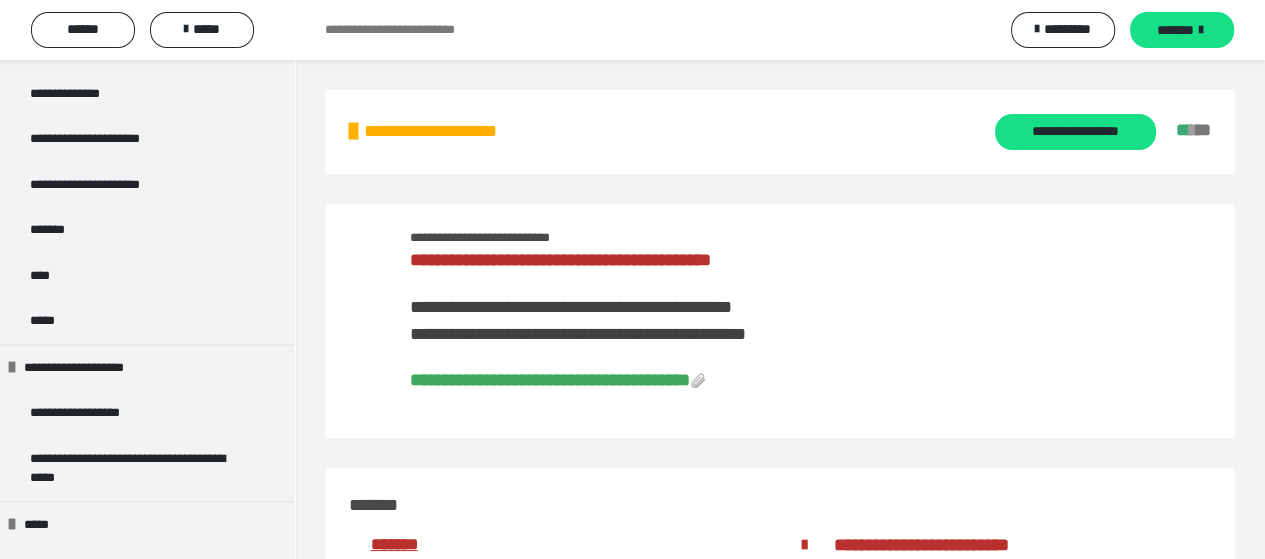 scroll, scrollTop: 2200, scrollLeft: 0, axis: vertical 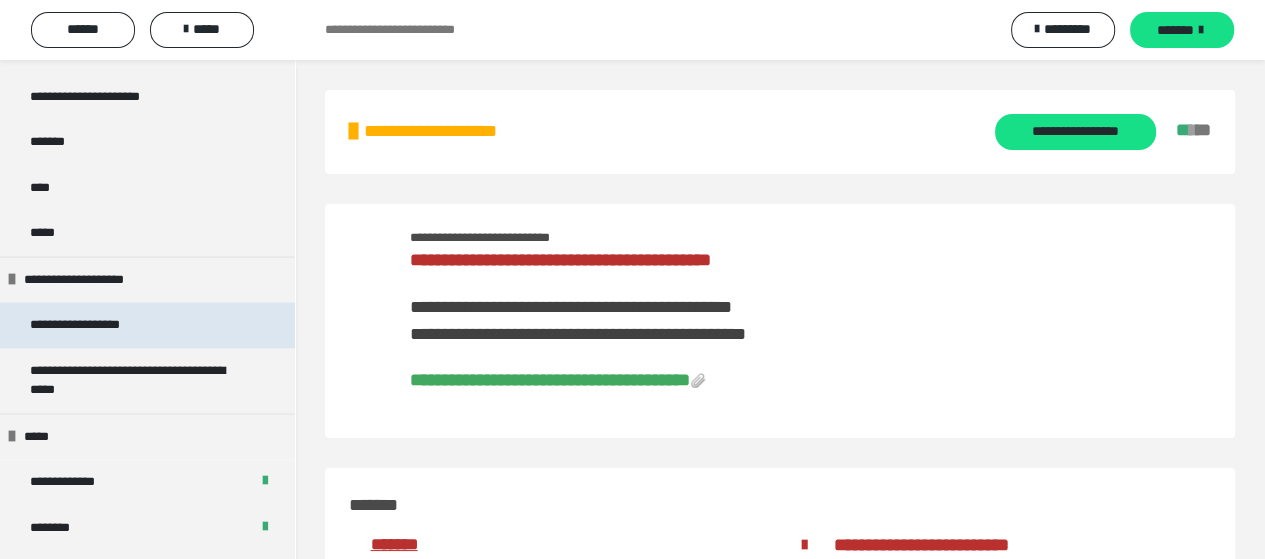 click on "**********" at bounding box center (98, 325) 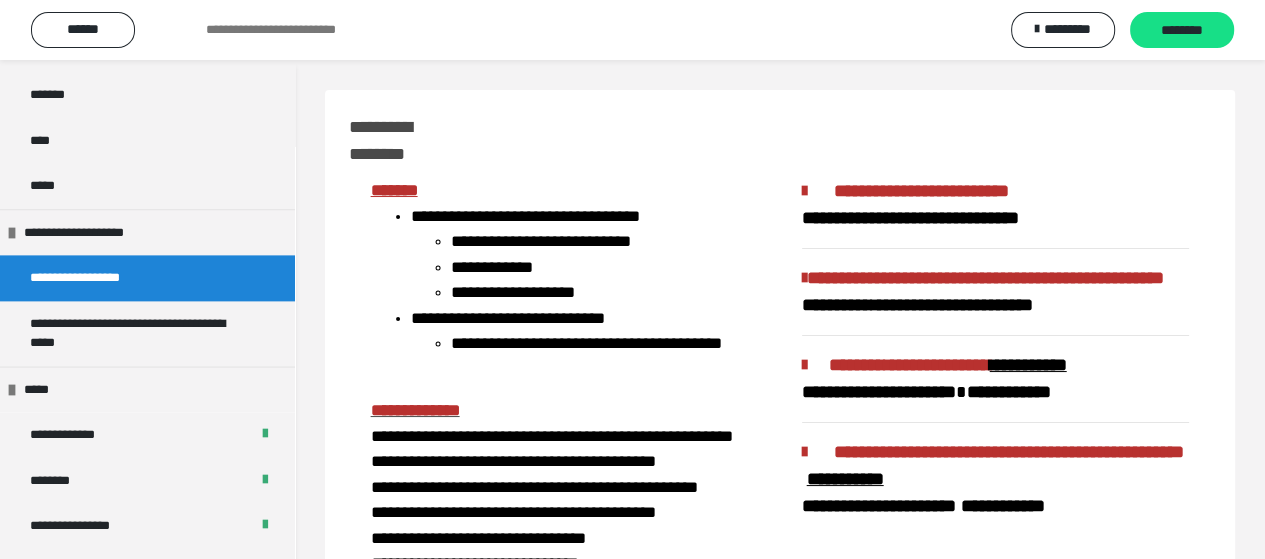 scroll, scrollTop: 2153, scrollLeft: 0, axis: vertical 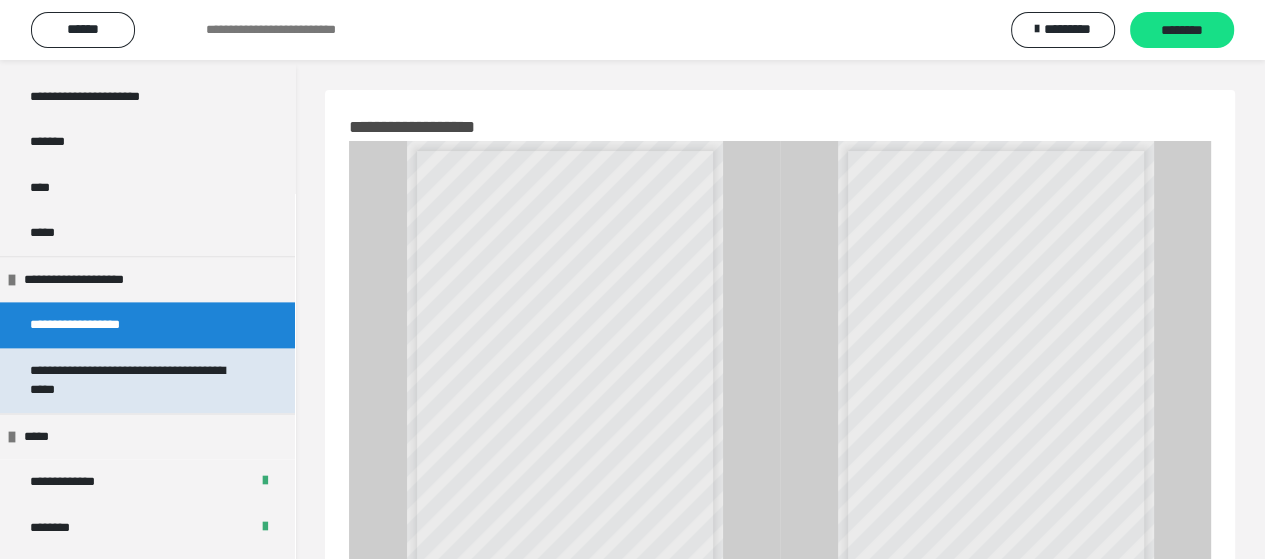 click on "**********" at bounding box center [132, 380] 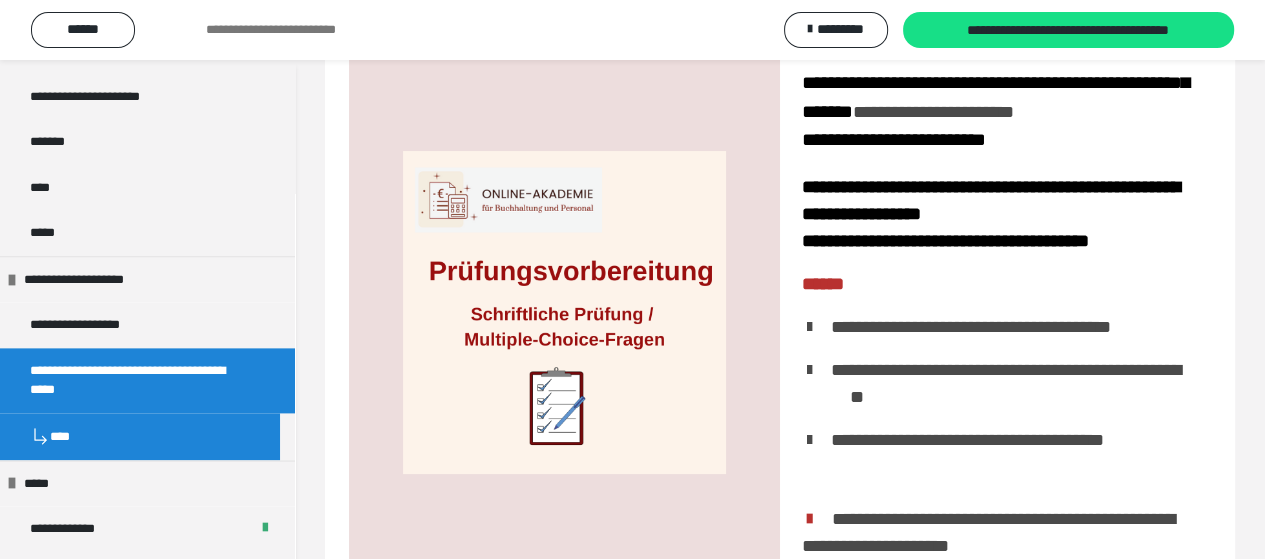 scroll, scrollTop: 42, scrollLeft: 0, axis: vertical 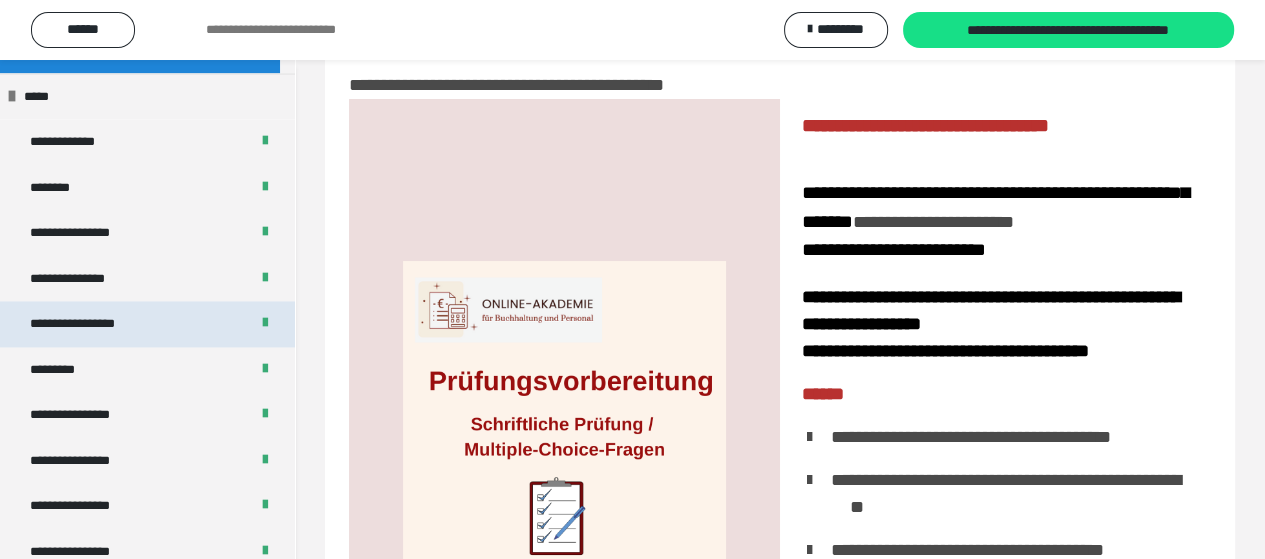 click on "**********" at bounding box center [93, 324] 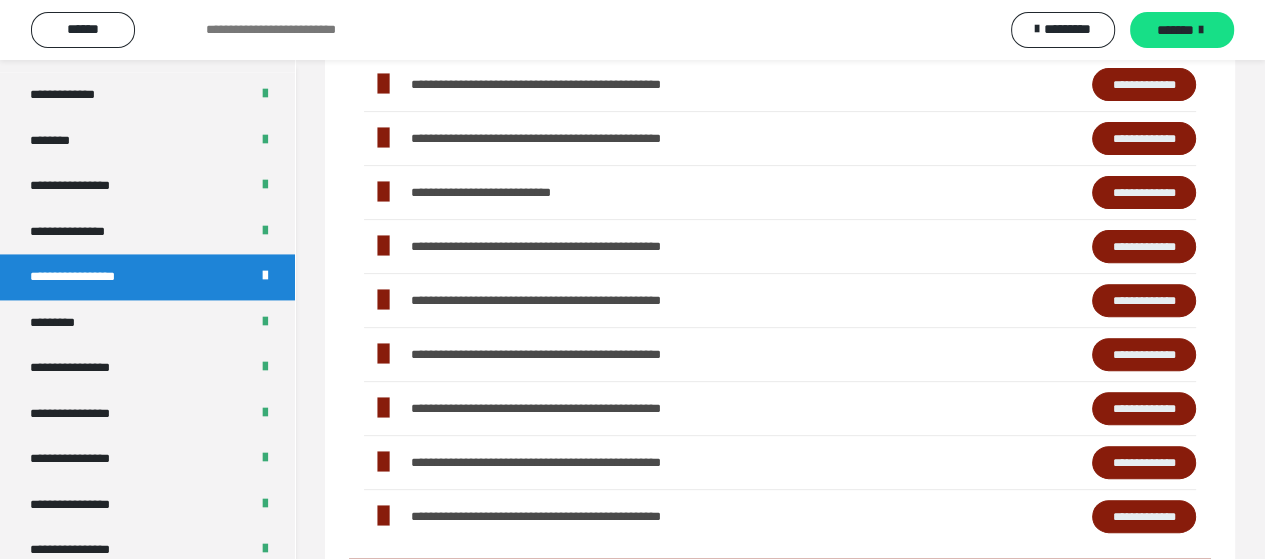 scroll, scrollTop: 642, scrollLeft: 0, axis: vertical 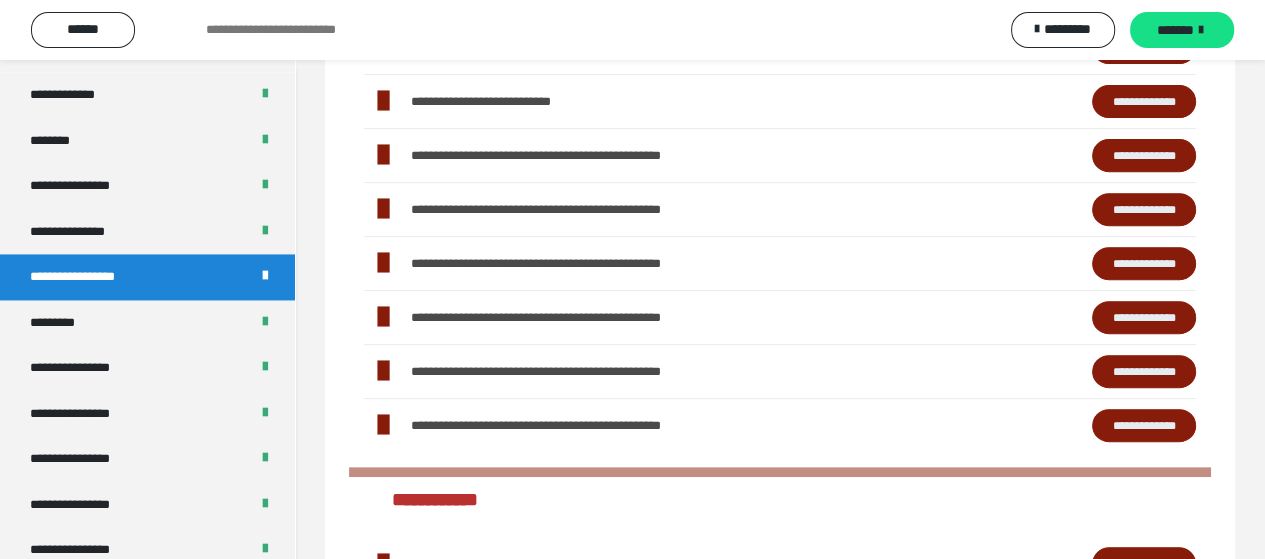 click on "**********" at bounding box center [1144, 210] 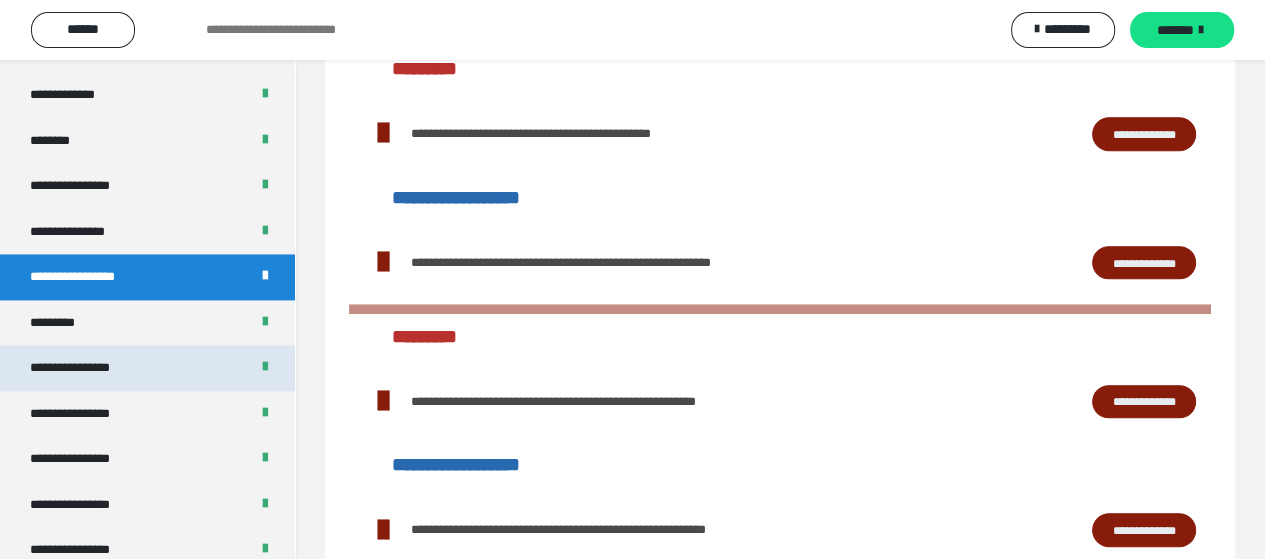 scroll, scrollTop: 1242, scrollLeft: 0, axis: vertical 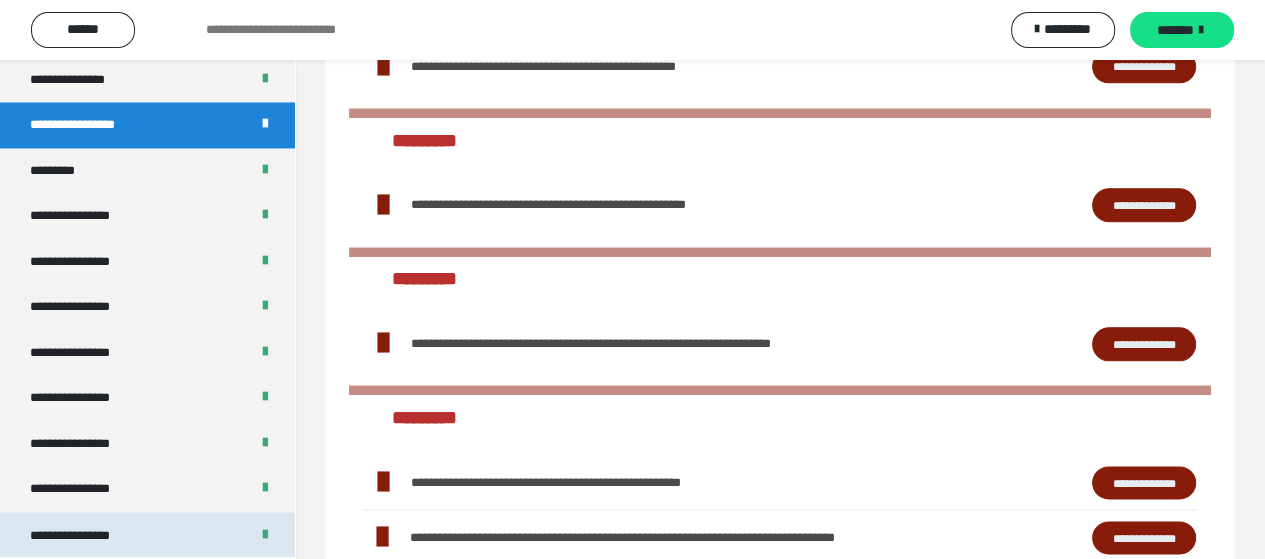 click on "**********" at bounding box center [87, 535] 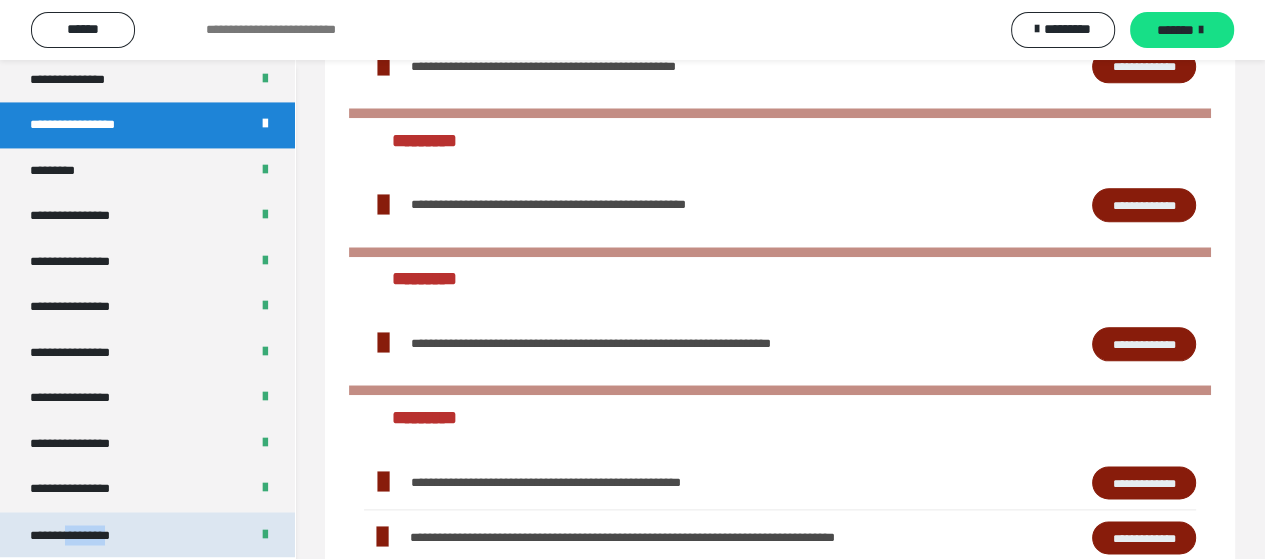 click on "**********" at bounding box center [87, 535] 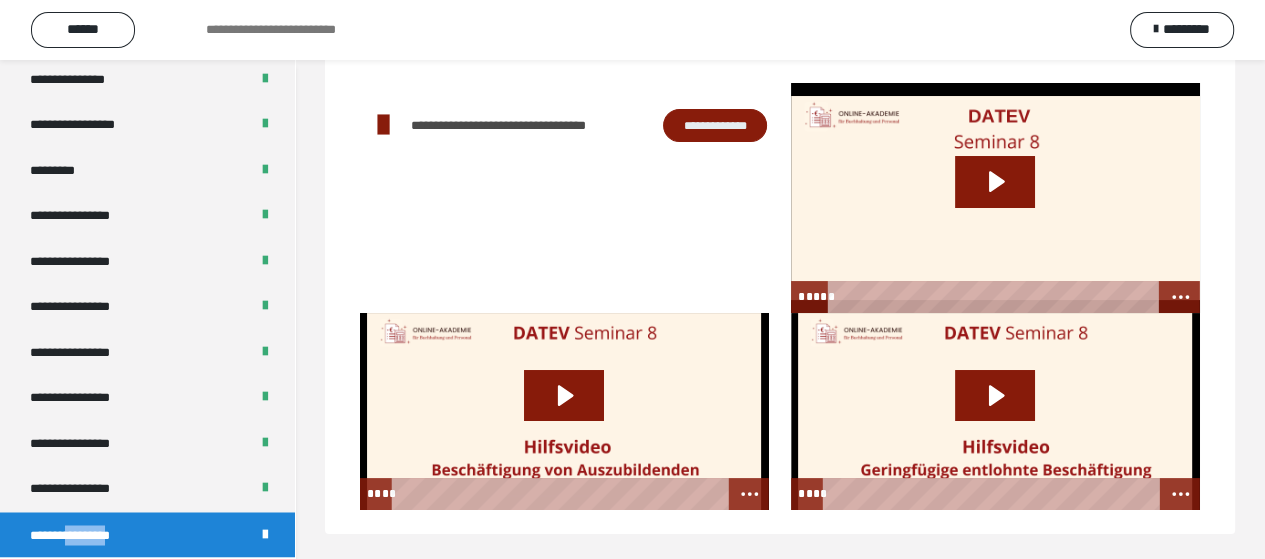 scroll, scrollTop: 140, scrollLeft: 0, axis: vertical 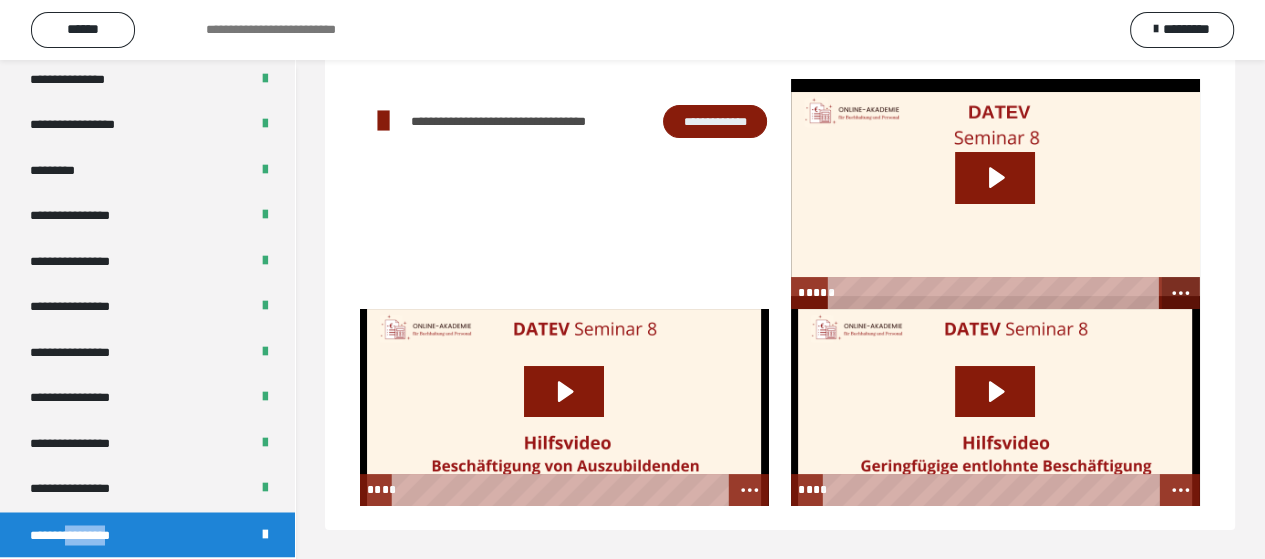 click 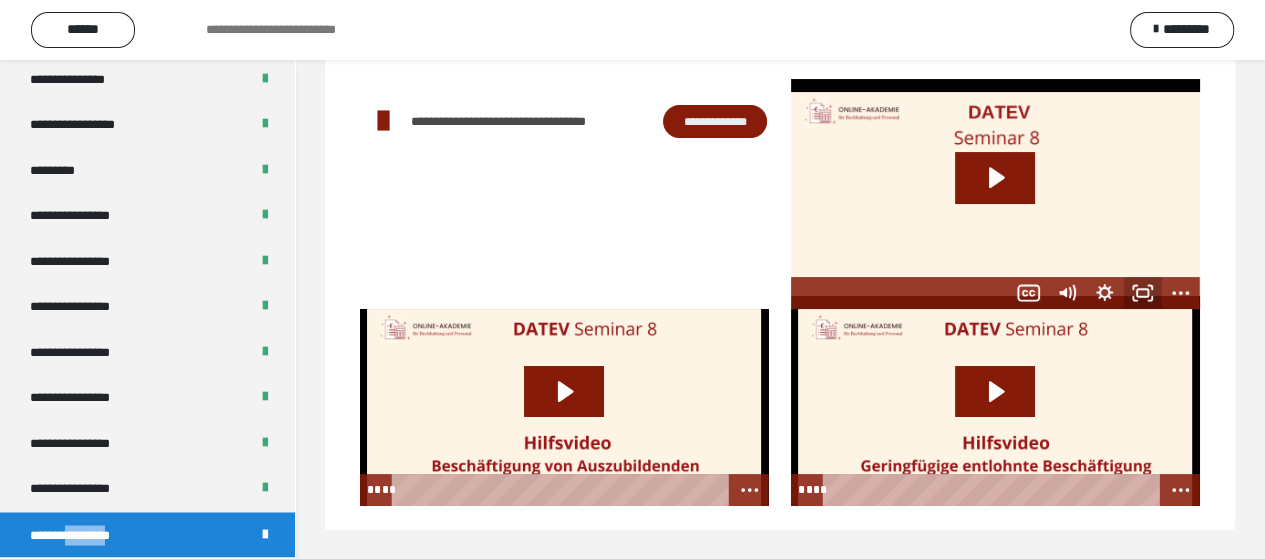 click 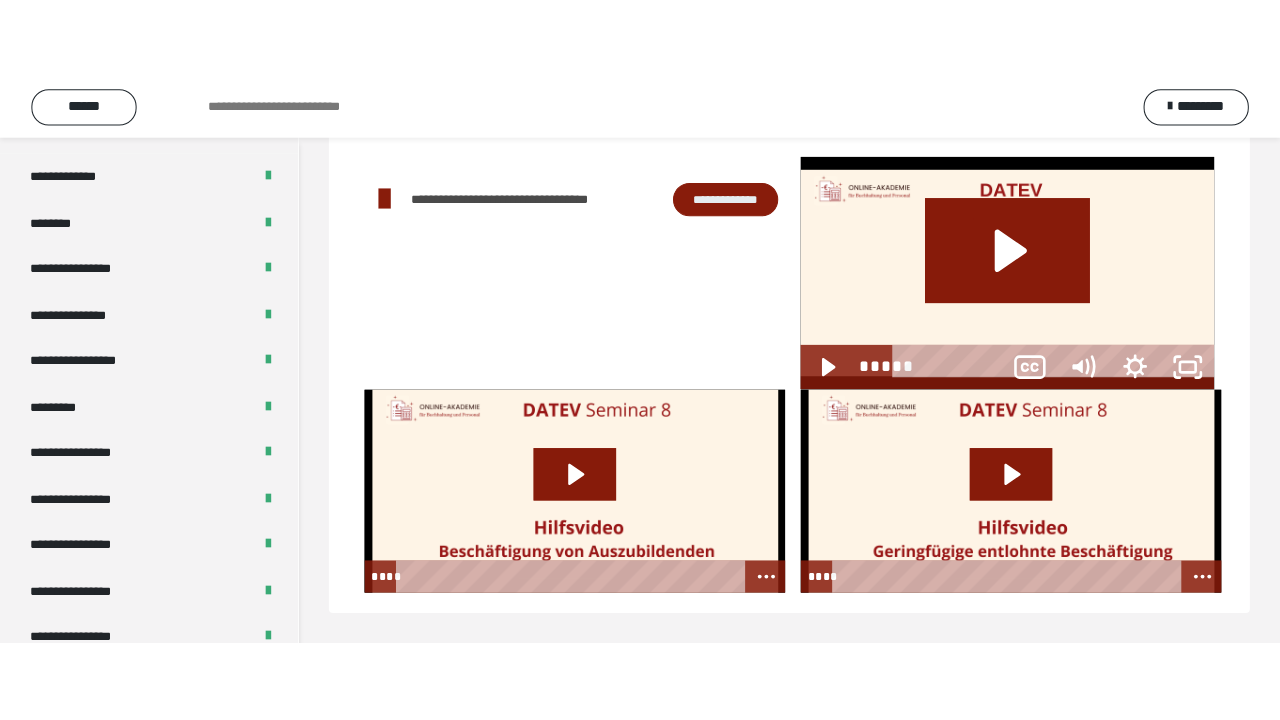 scroll, scrollTop: 60, scrollLeft: 0, axis: vertical 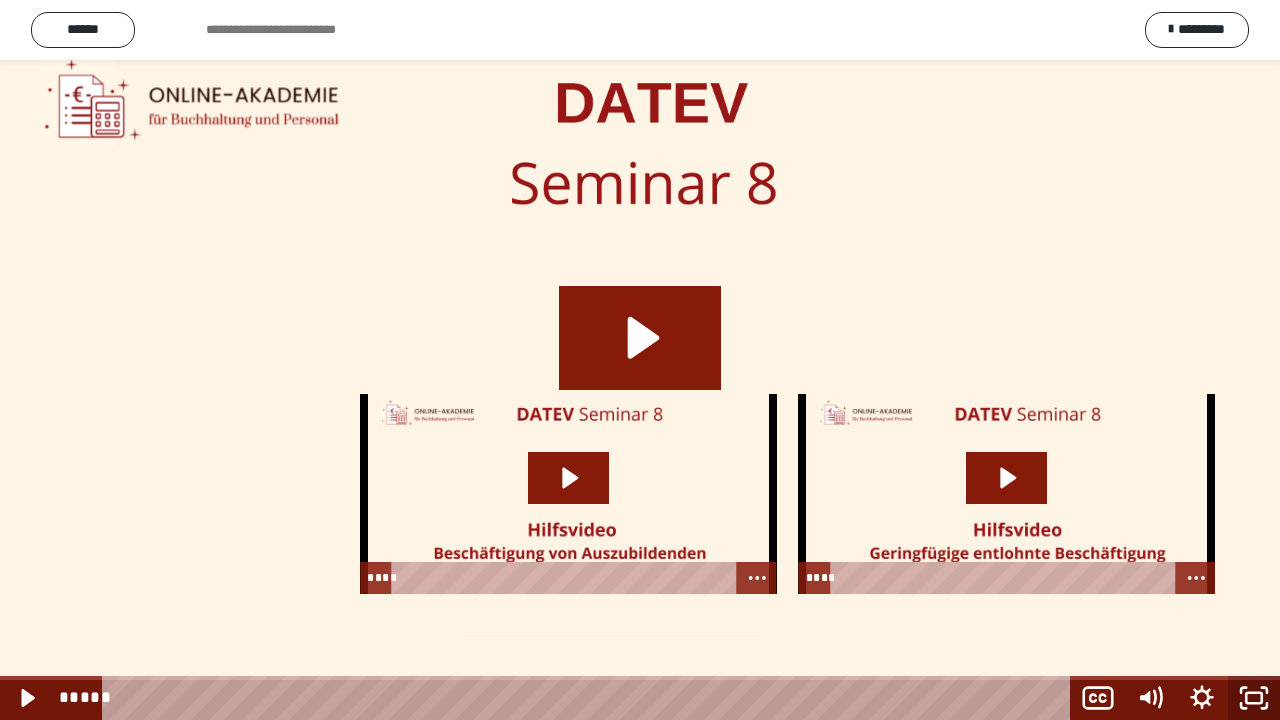 click 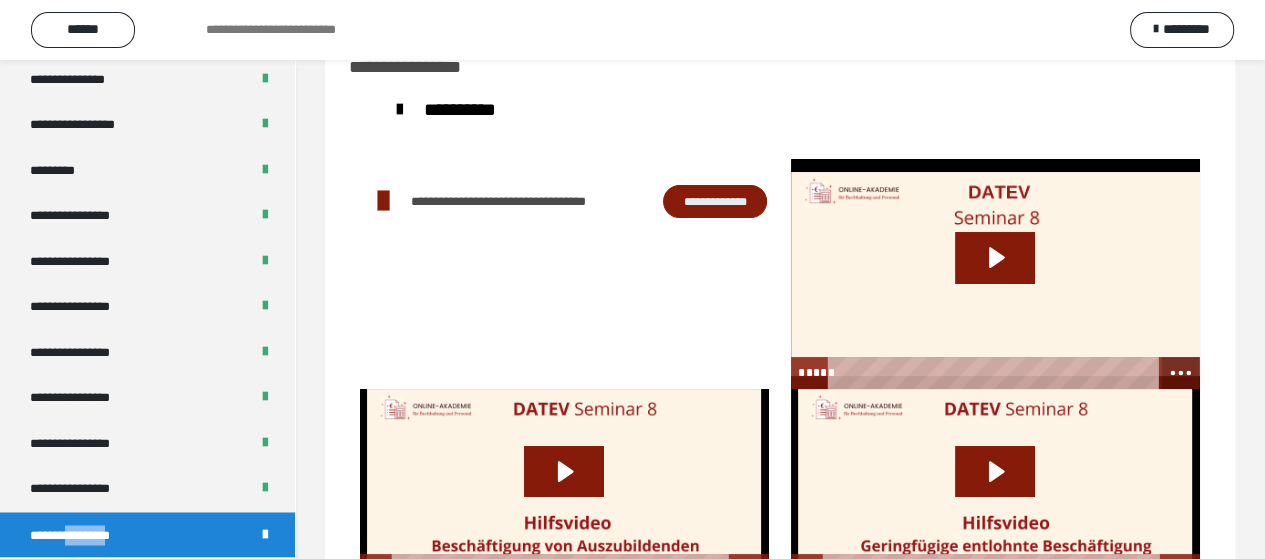 click 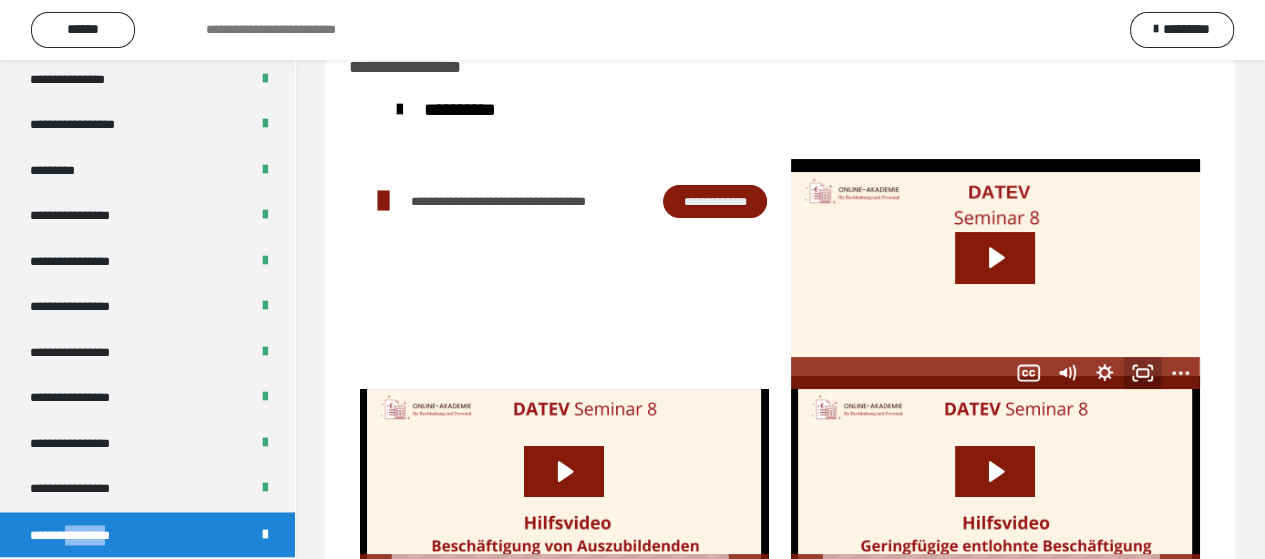 click 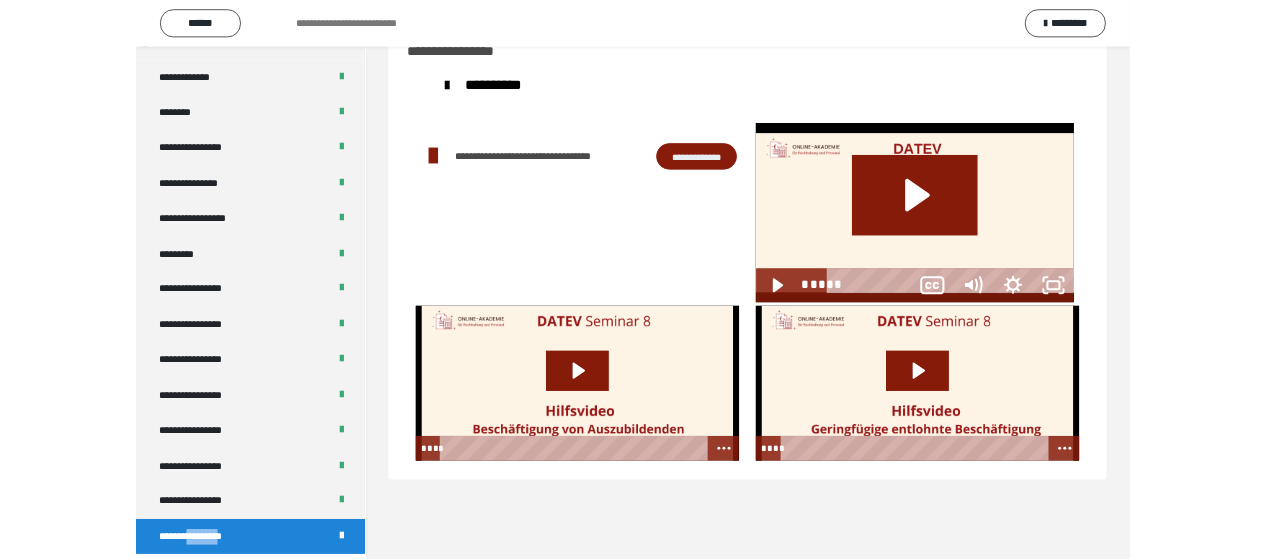 scroll, scrollTop: 2532, scrollLeft: 0, axis: vertical 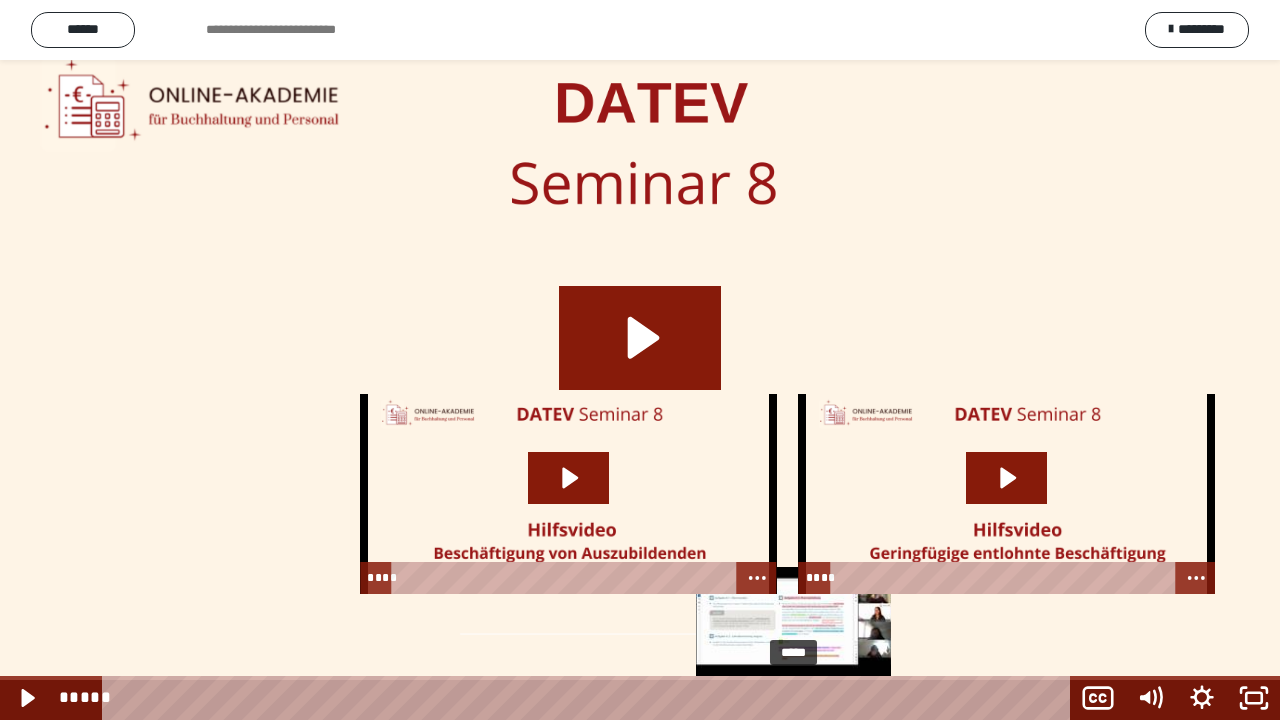 click on "*****" at bounding box center (590, 698) 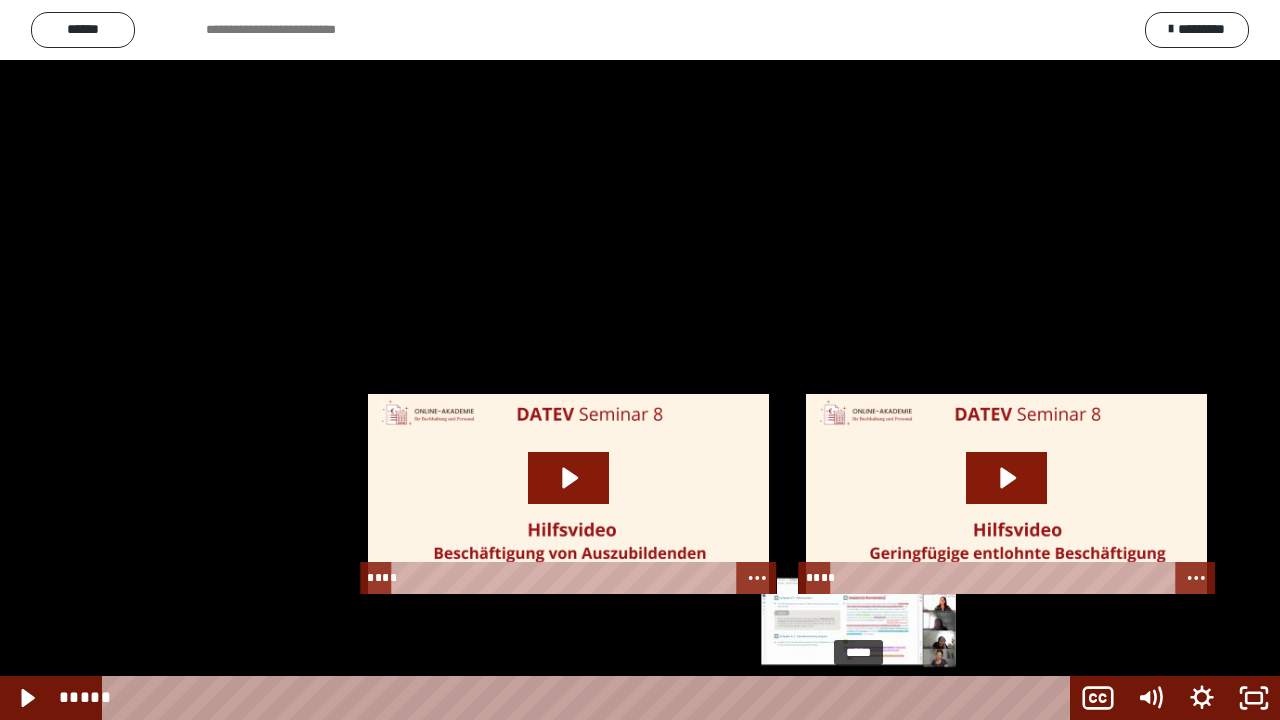 click on "*****" at bounding box center (590, 698) 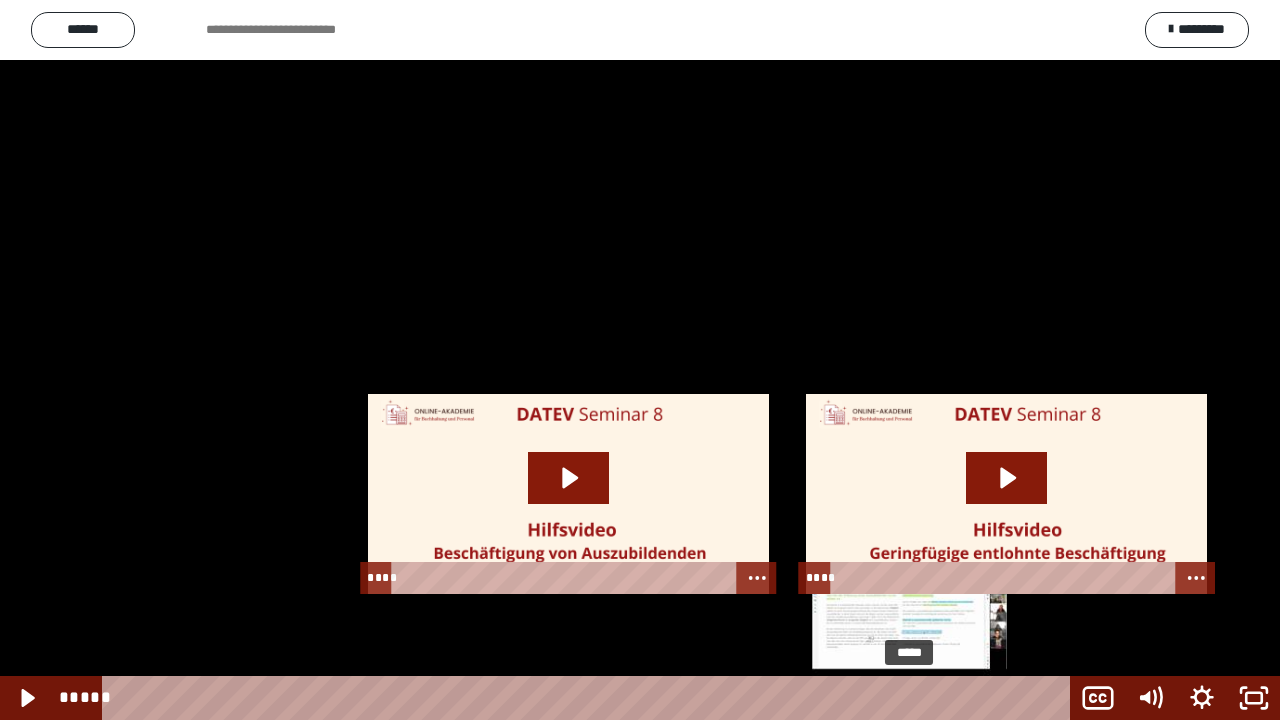 click on "*****" at bounding box center [590, 698] 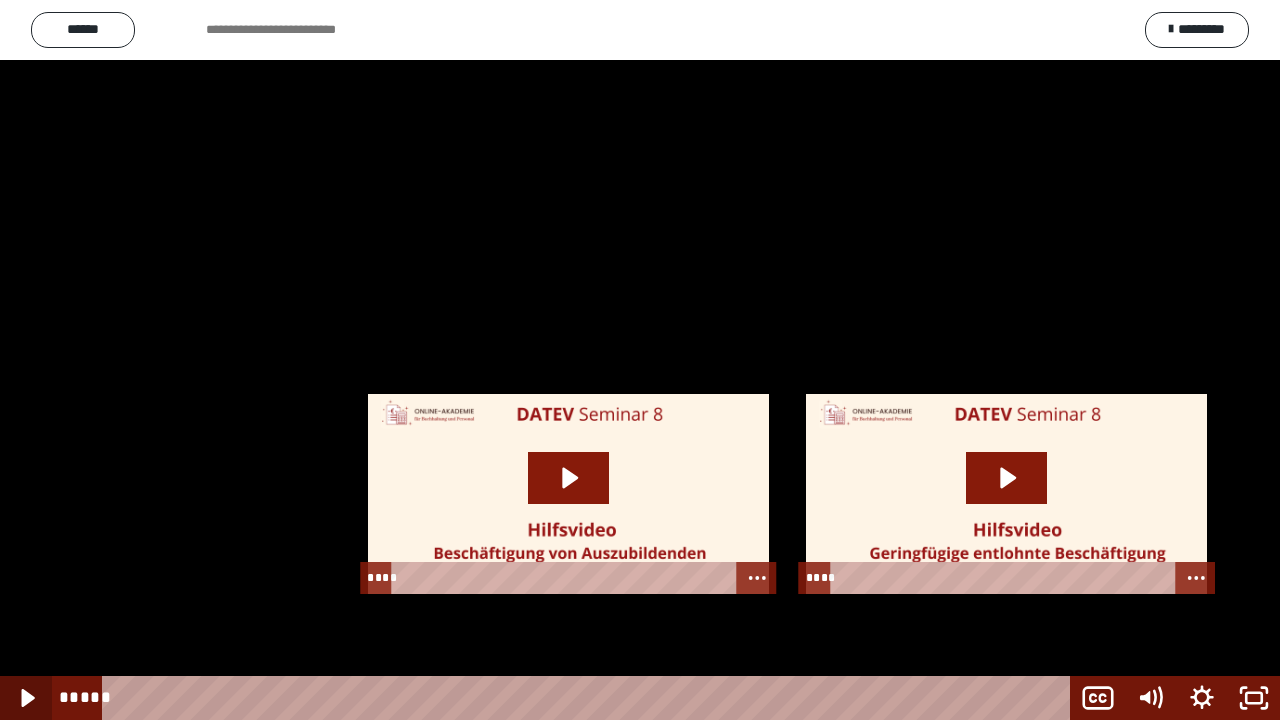 click 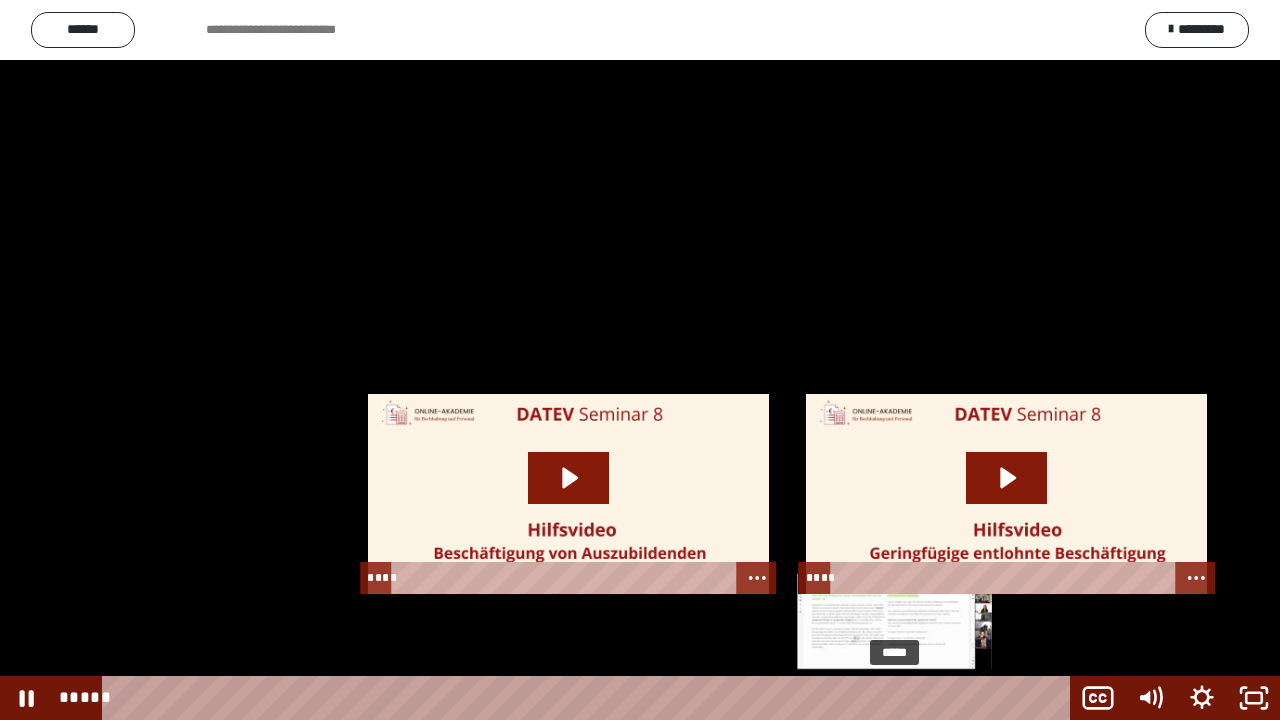 click at bounding box center (894, 698) 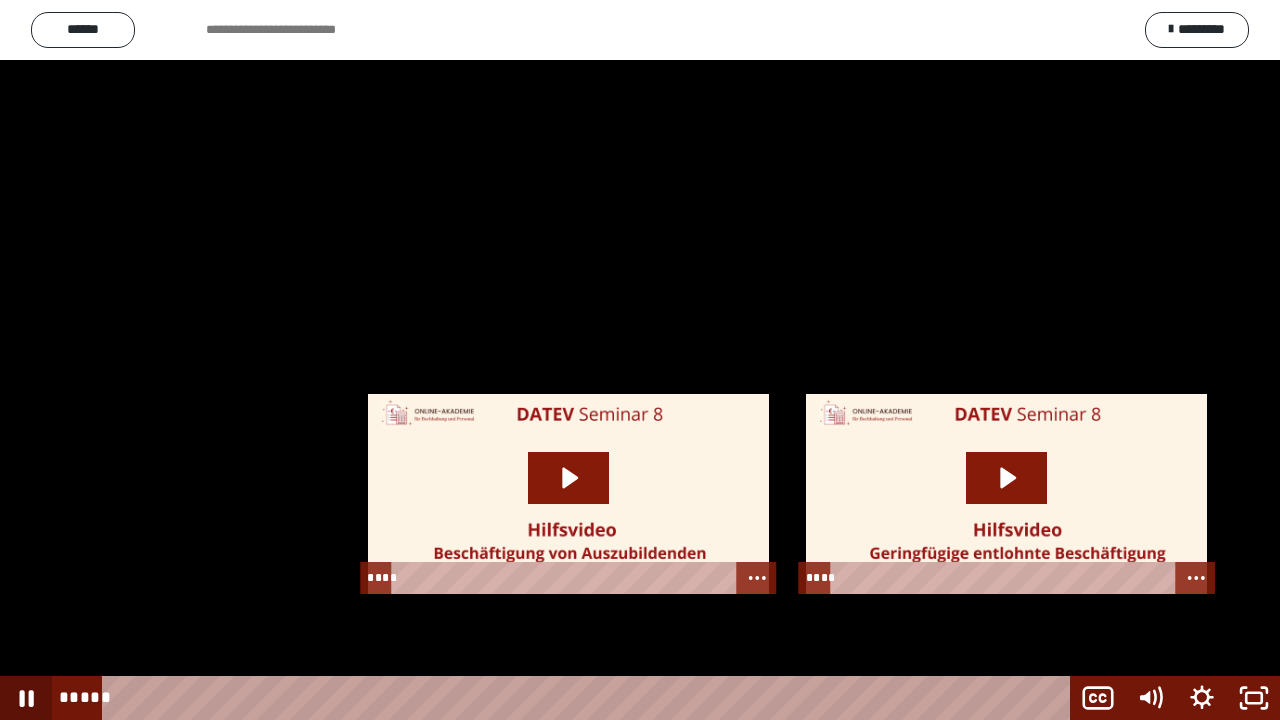 click 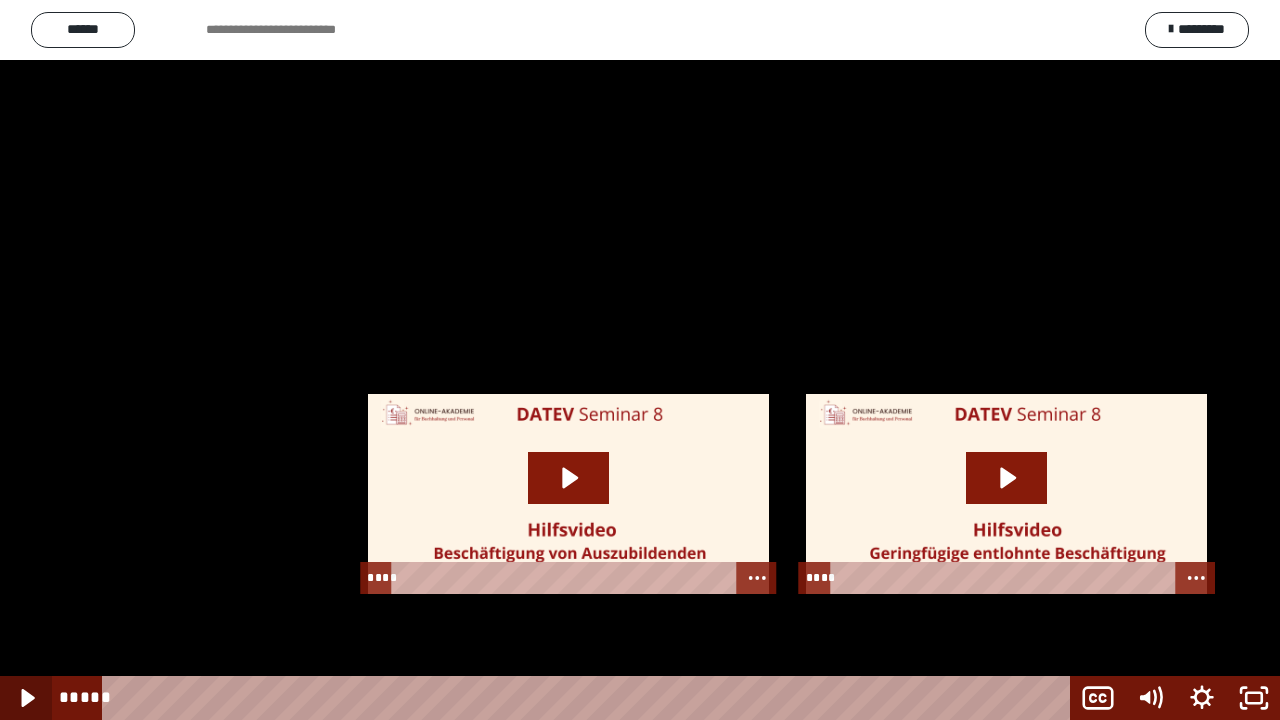 click 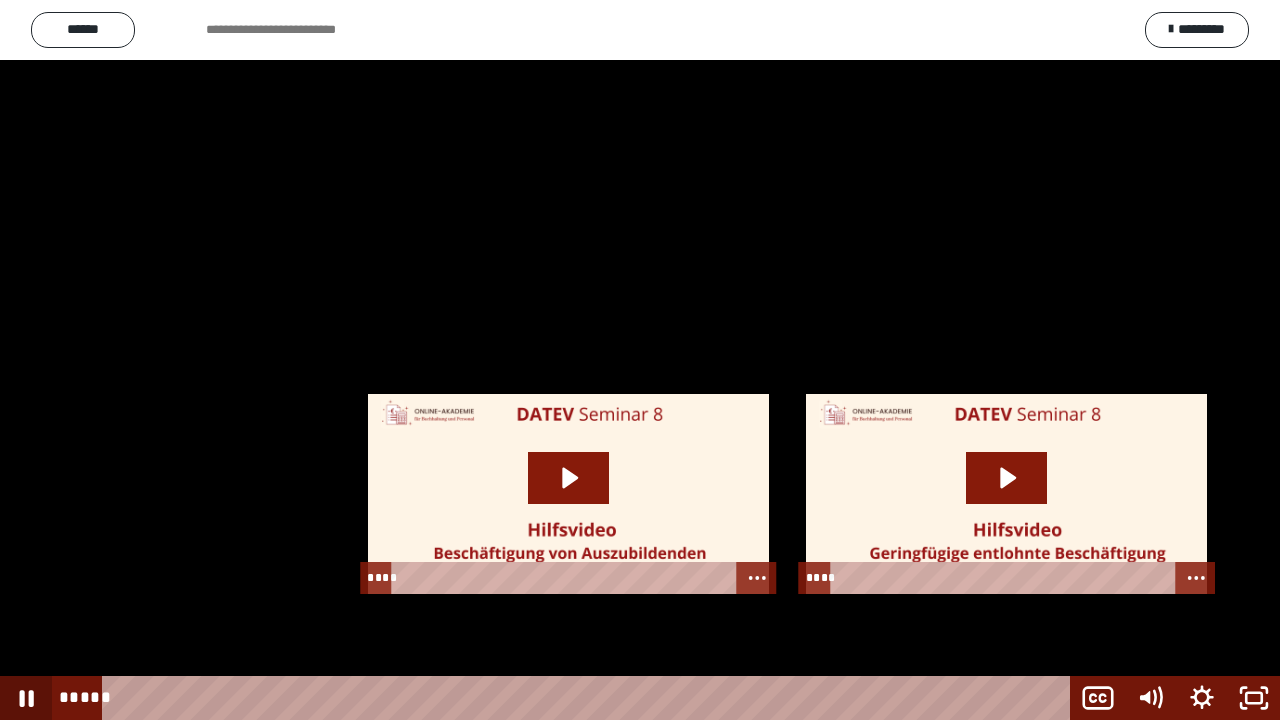 click 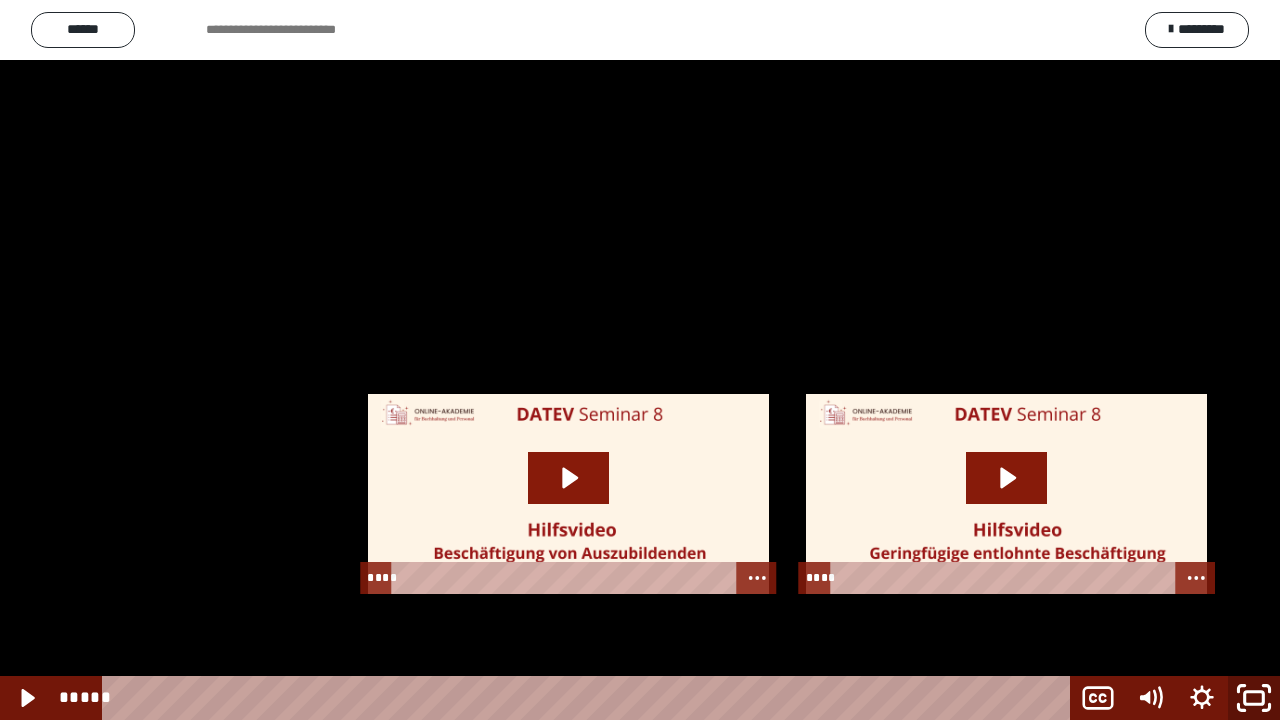 click 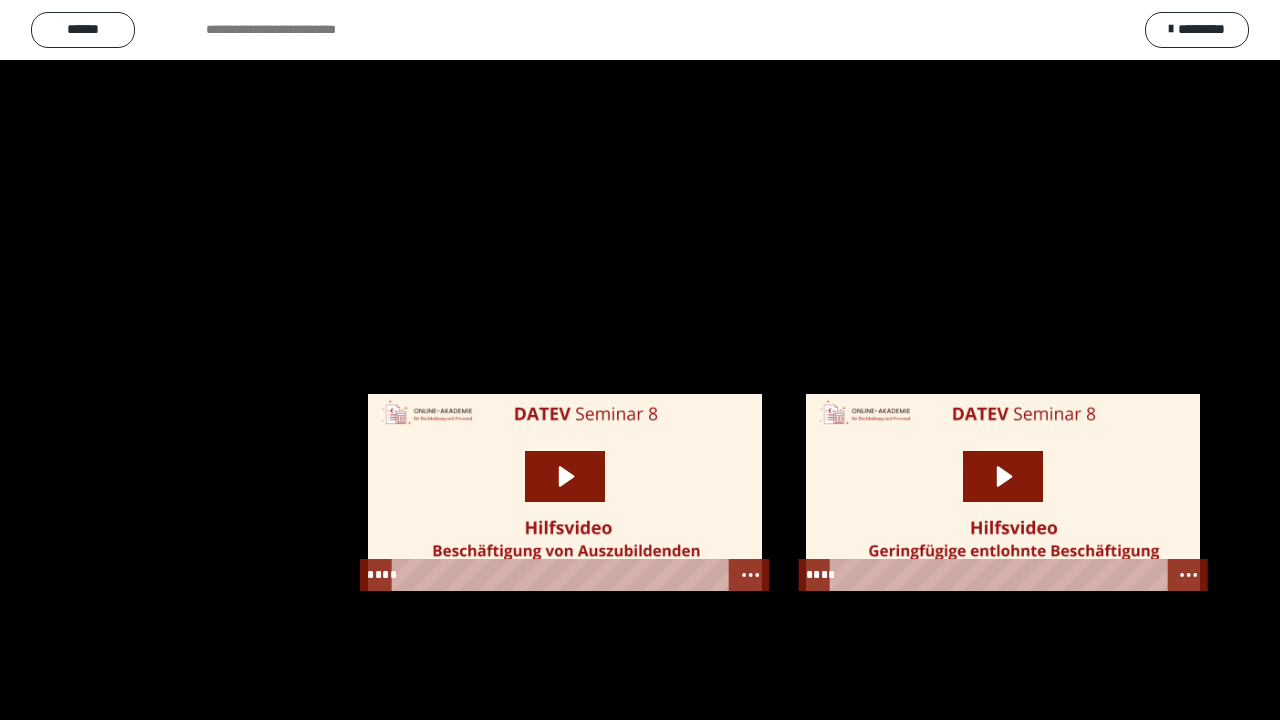 scroll, scrollTop: 2692, scrollLeft: 0, axis: vertical 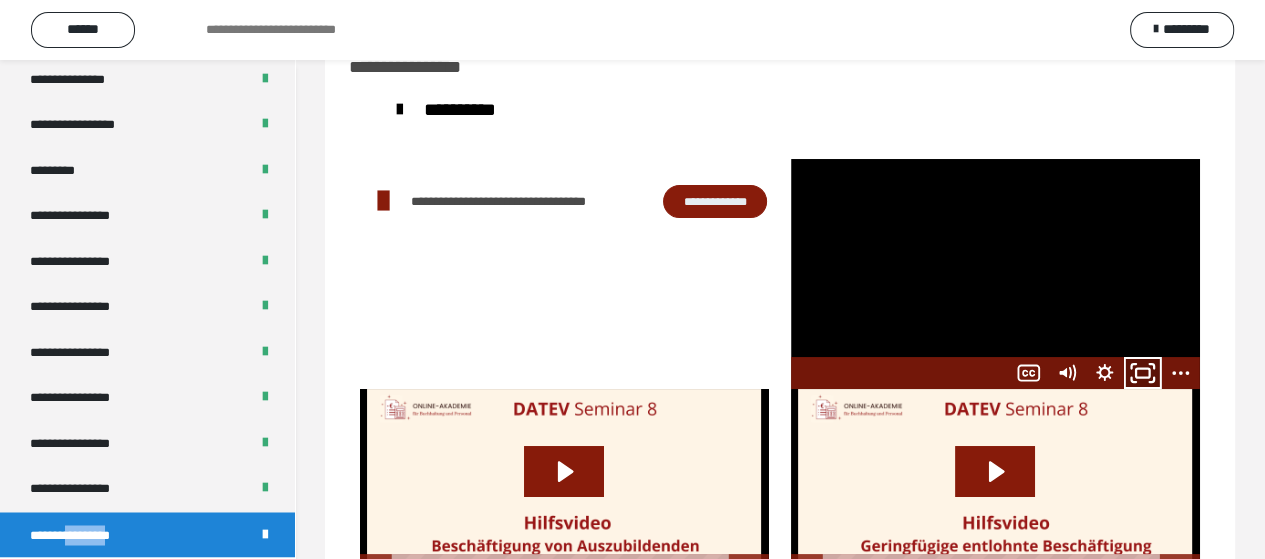 click 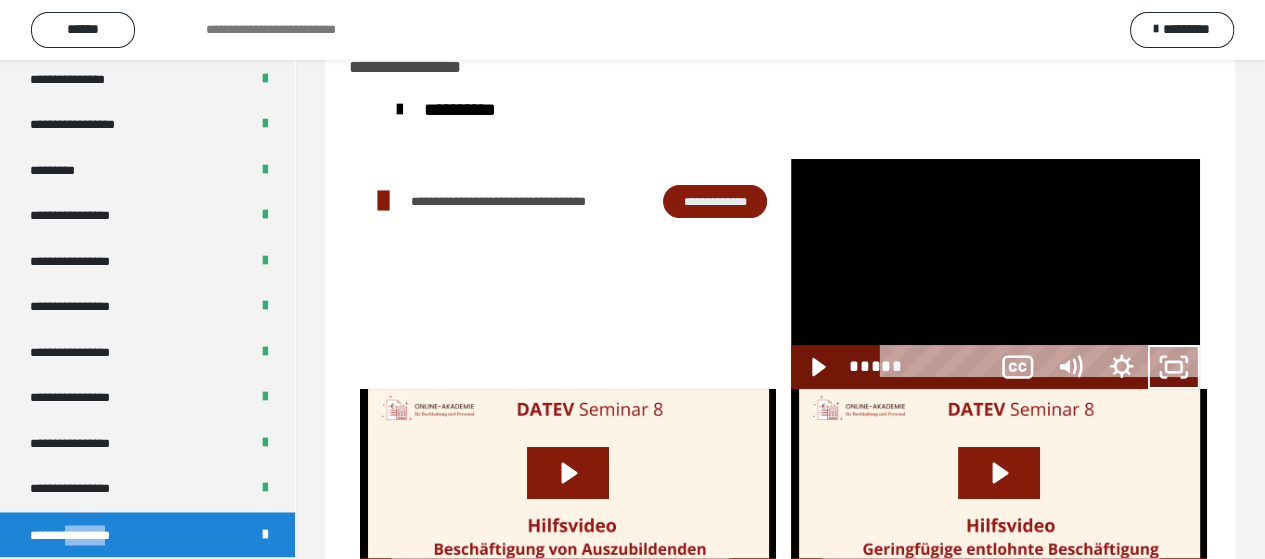 scroll, scrollTop: 2532, scrollLeft: 0, axis: vertical 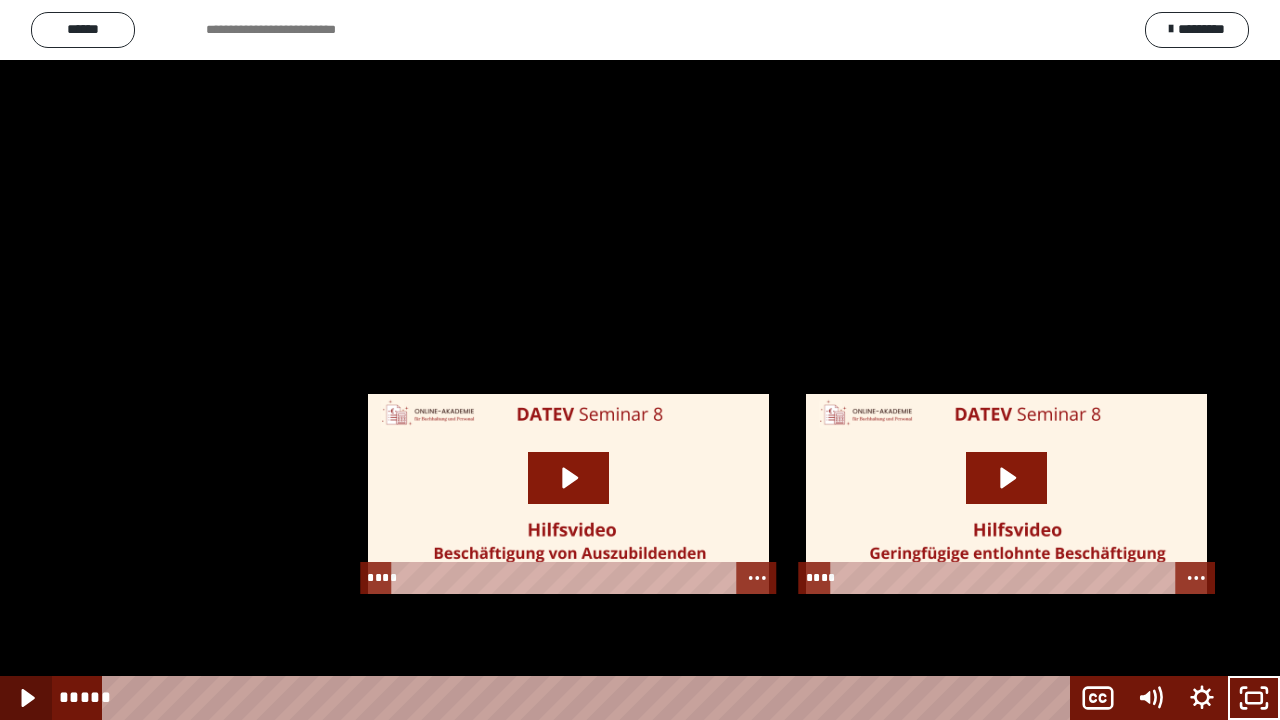click 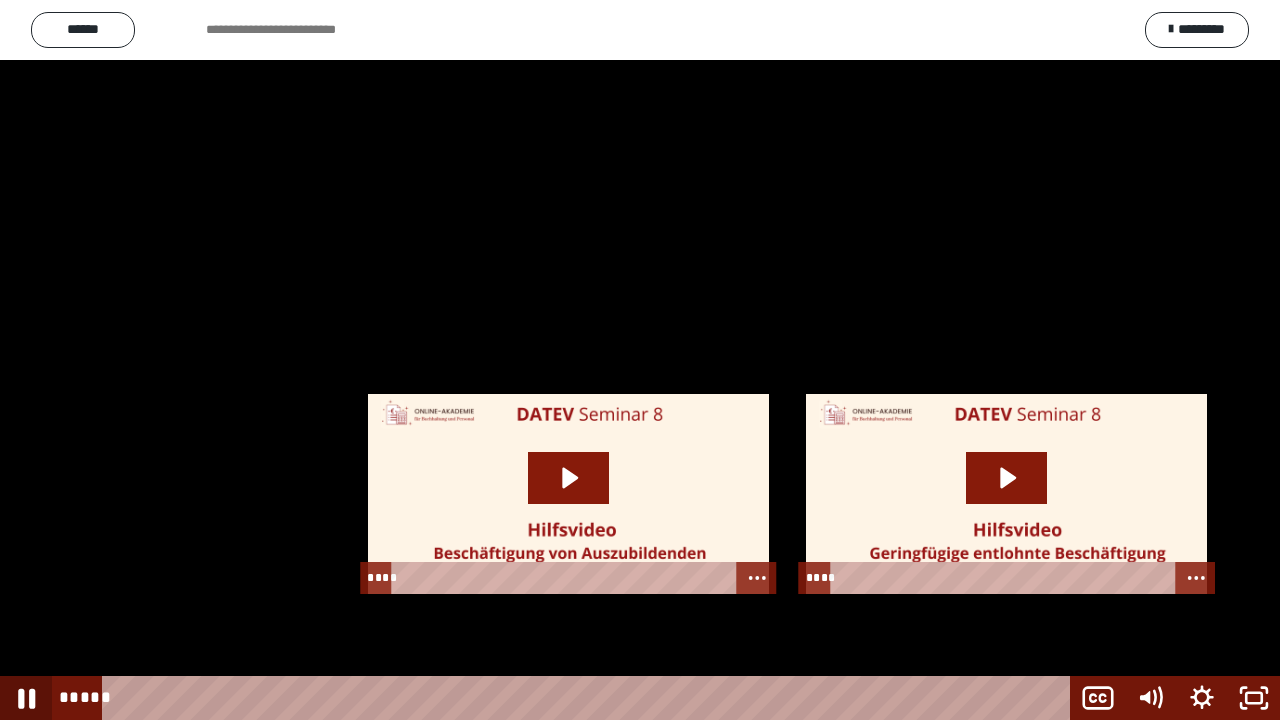 click 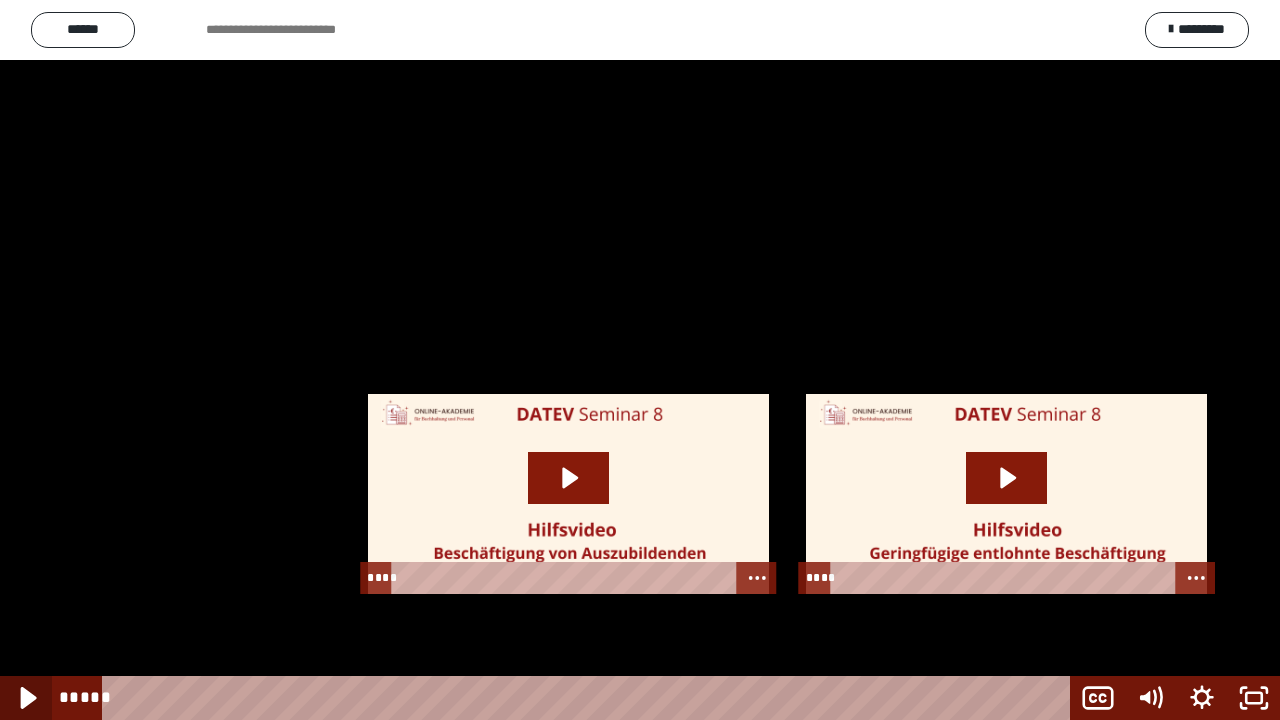 click 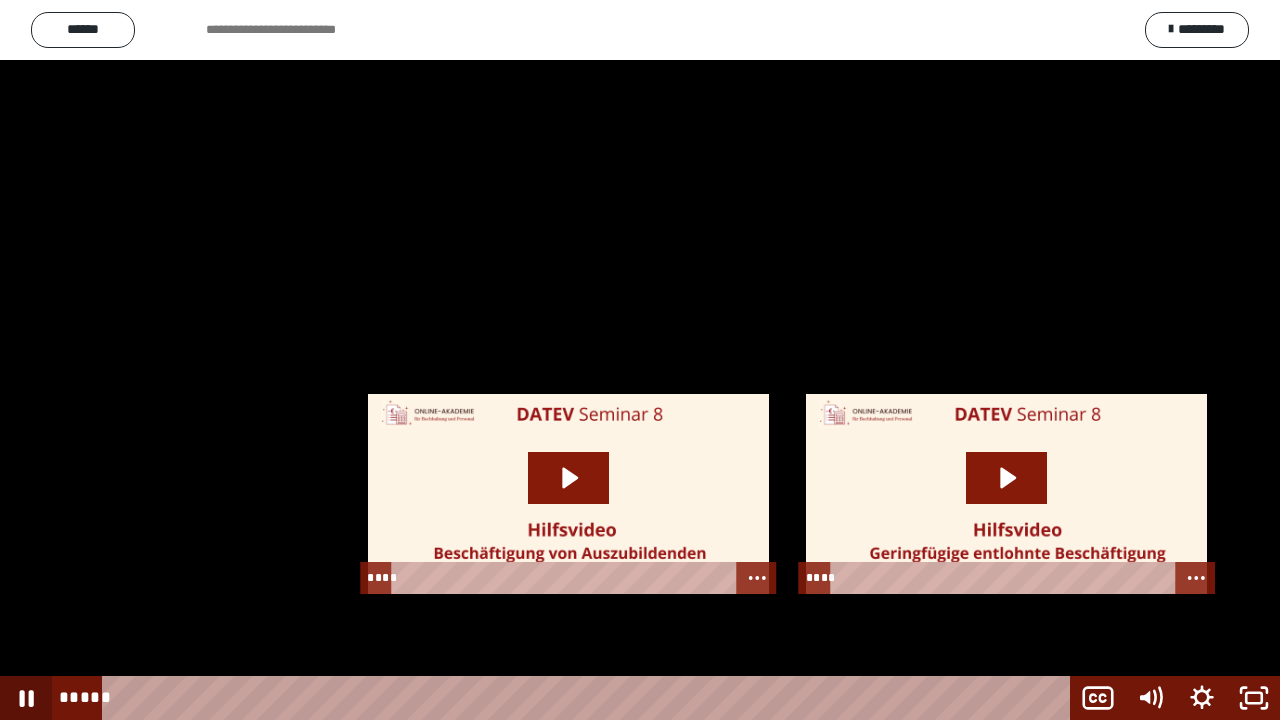 click 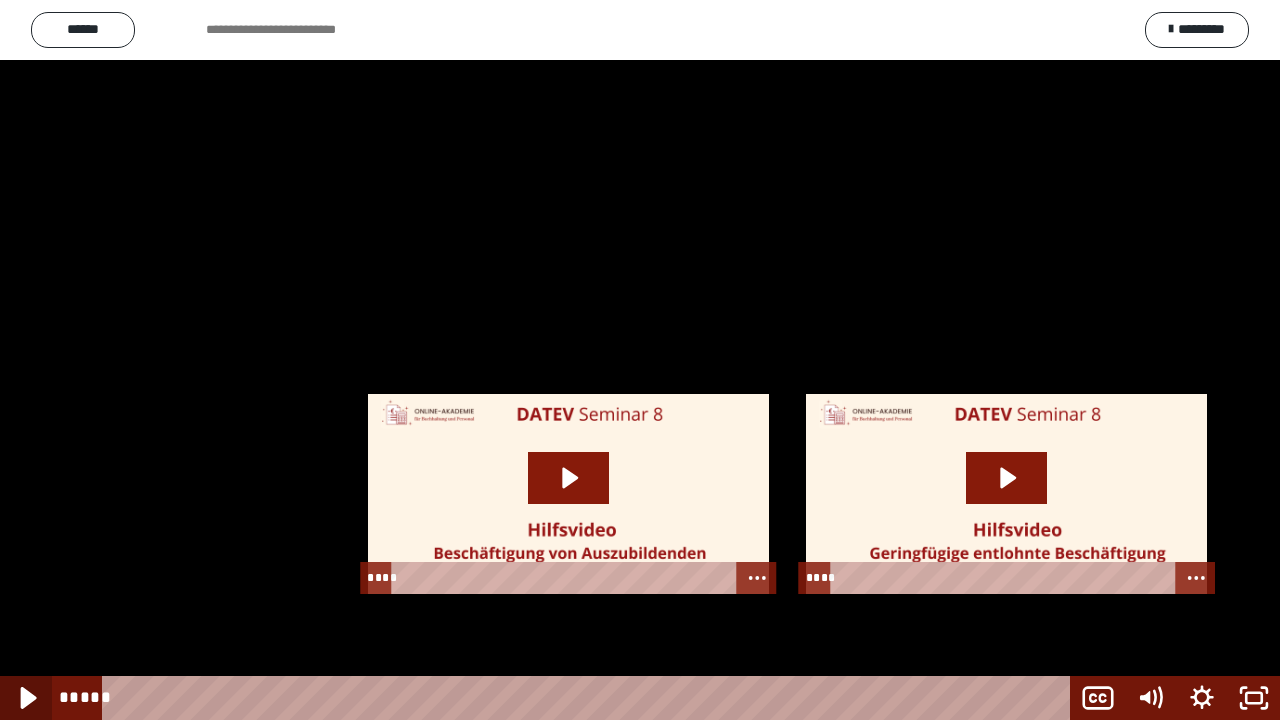 click 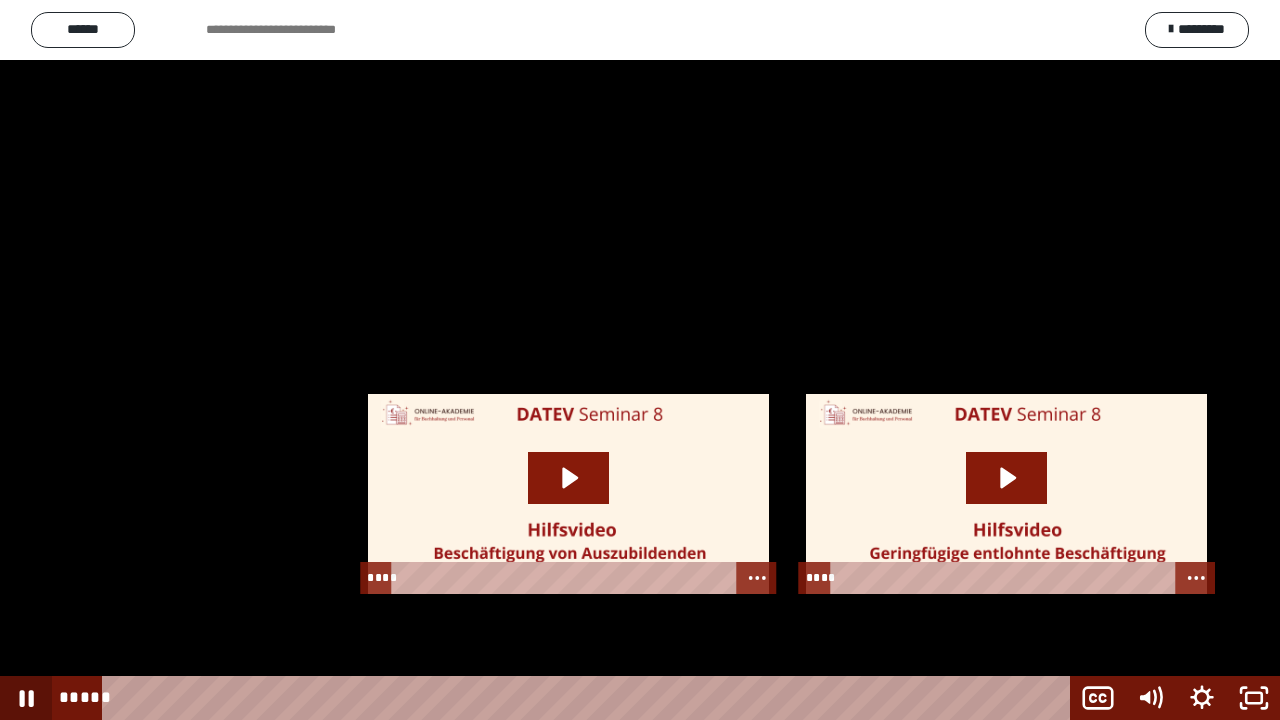 click 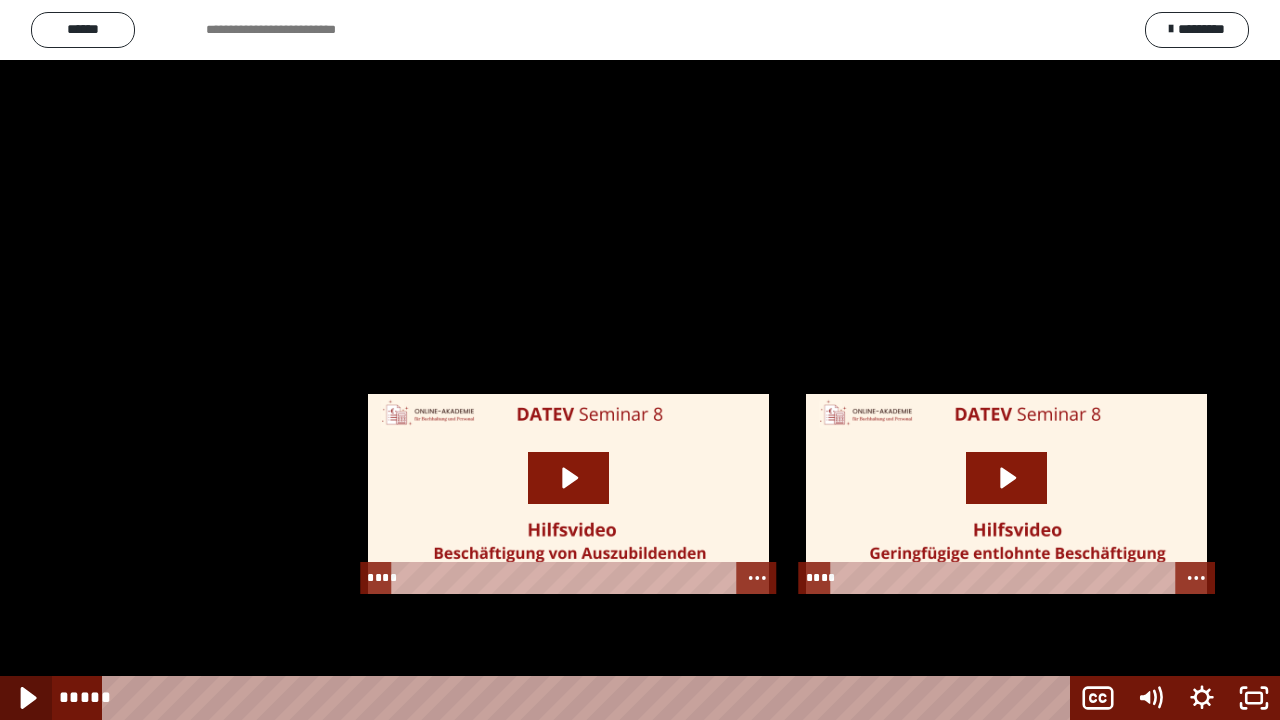 click 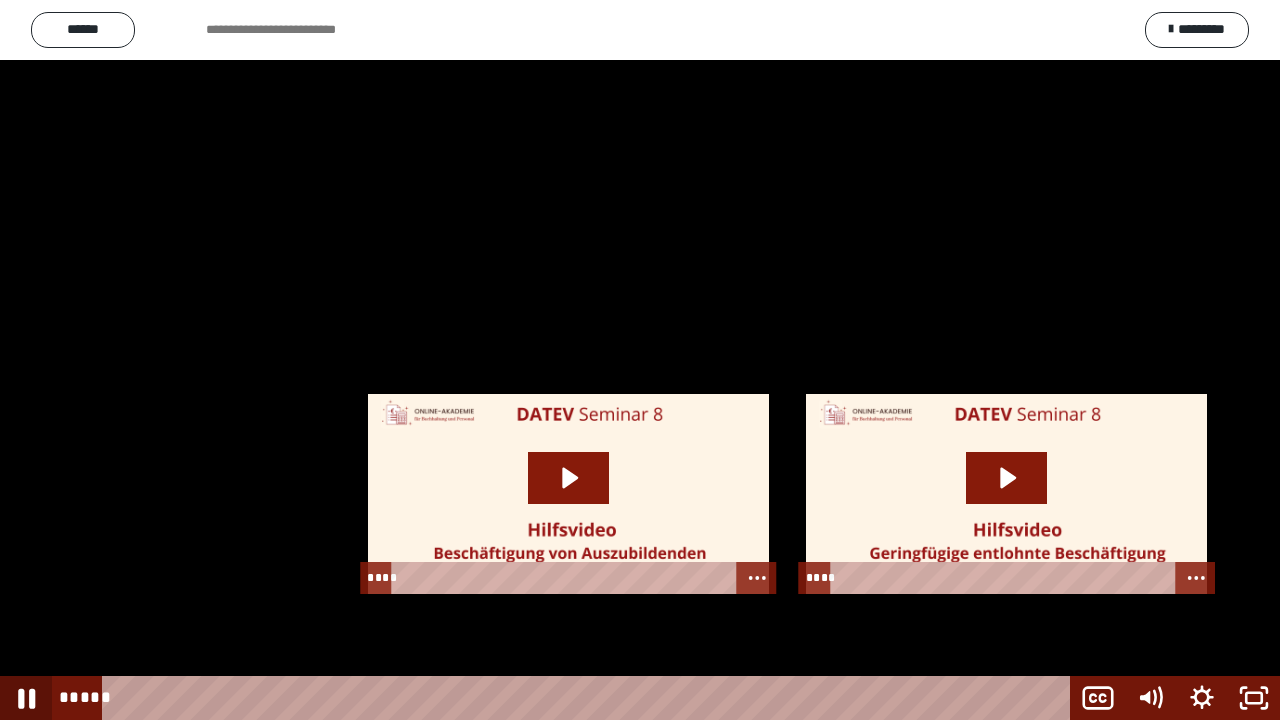 click 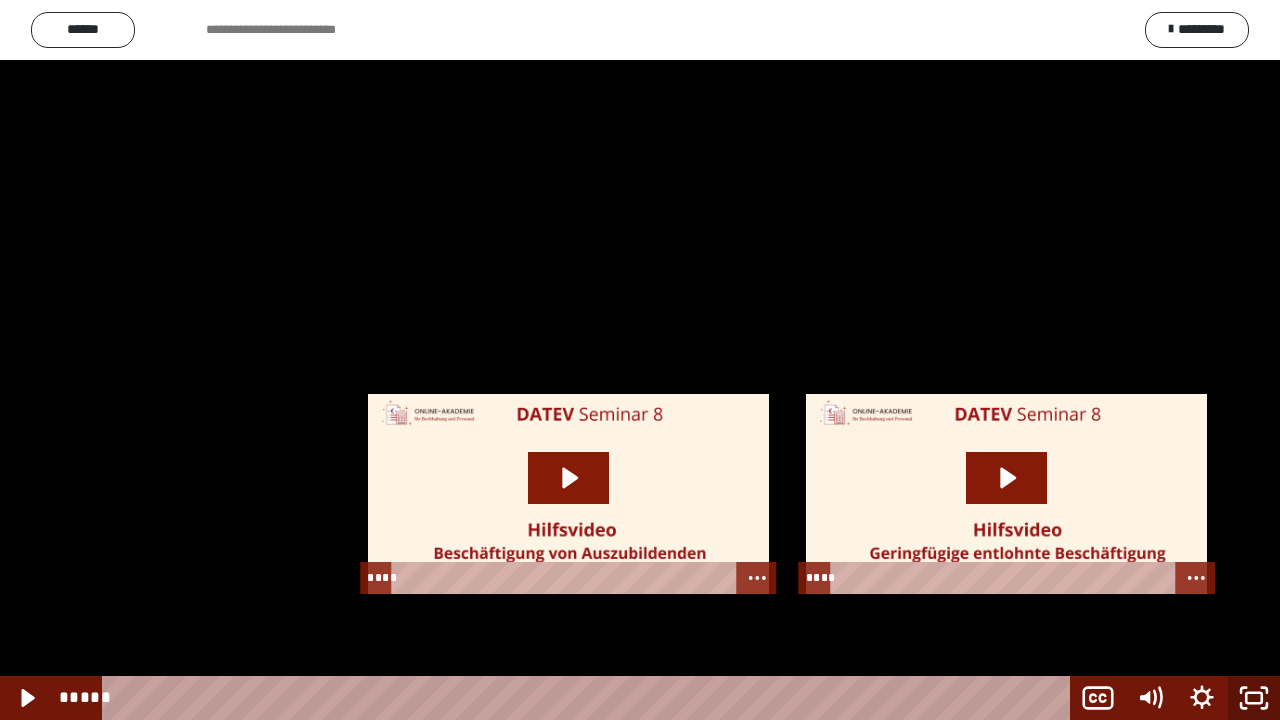 click 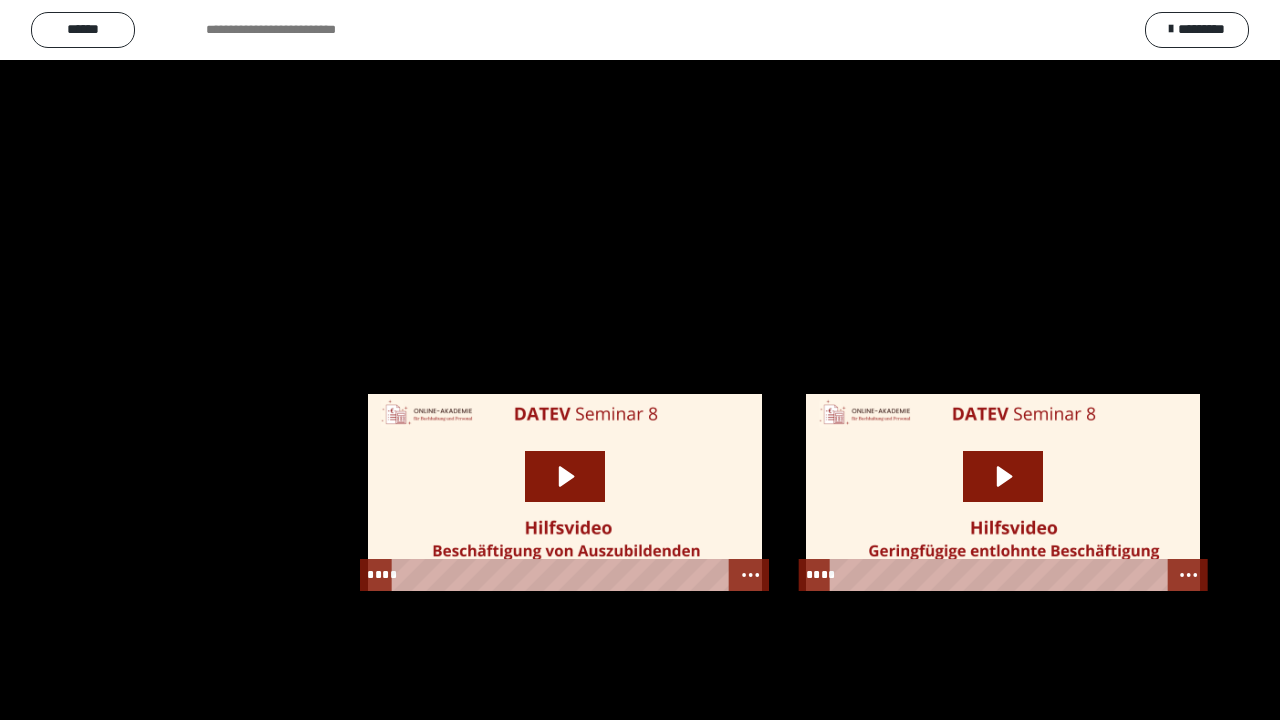 scroll, scrollTop: 2692, scrollLeft: 0, axis: vertical 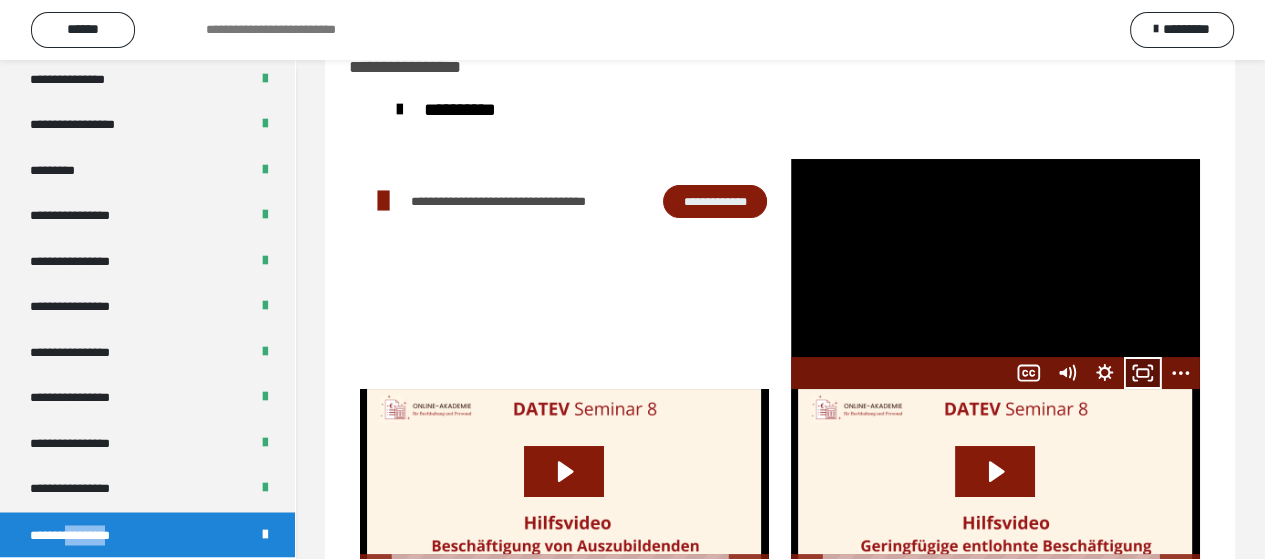 click 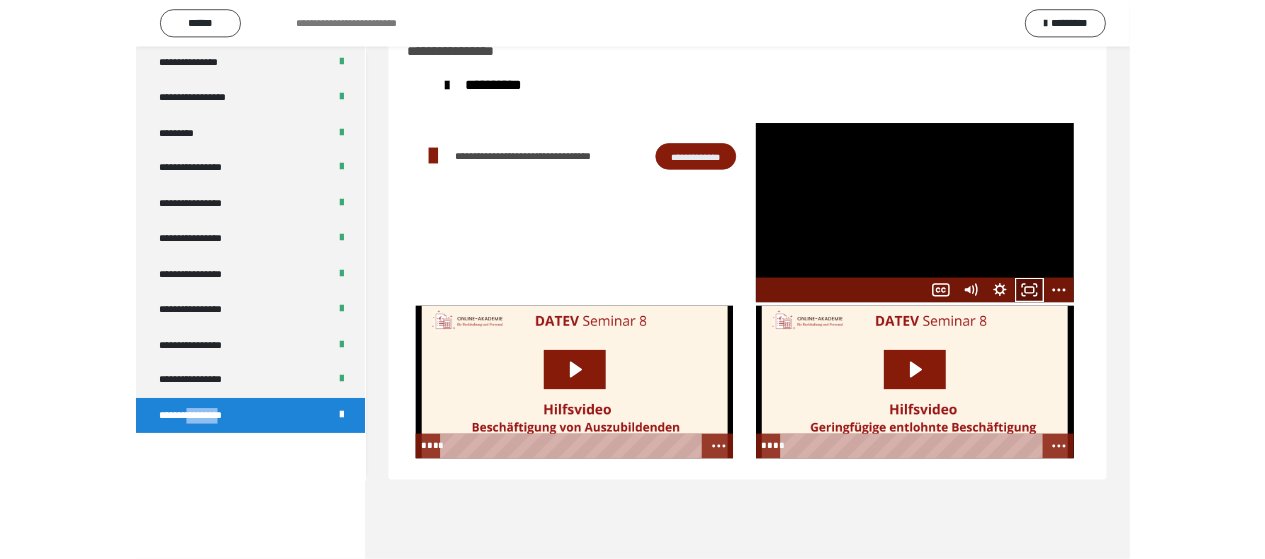 scroll, scrollTop: 2532, scrollLeft: 0, axis: vertical 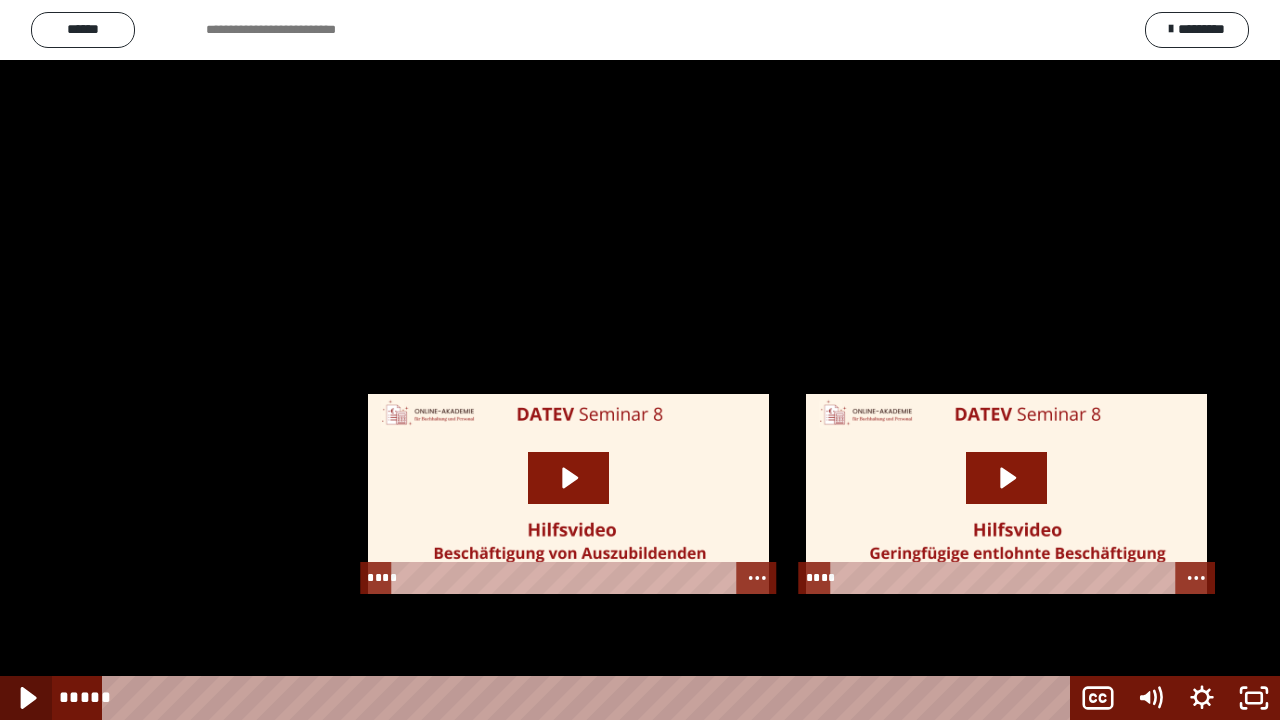 click 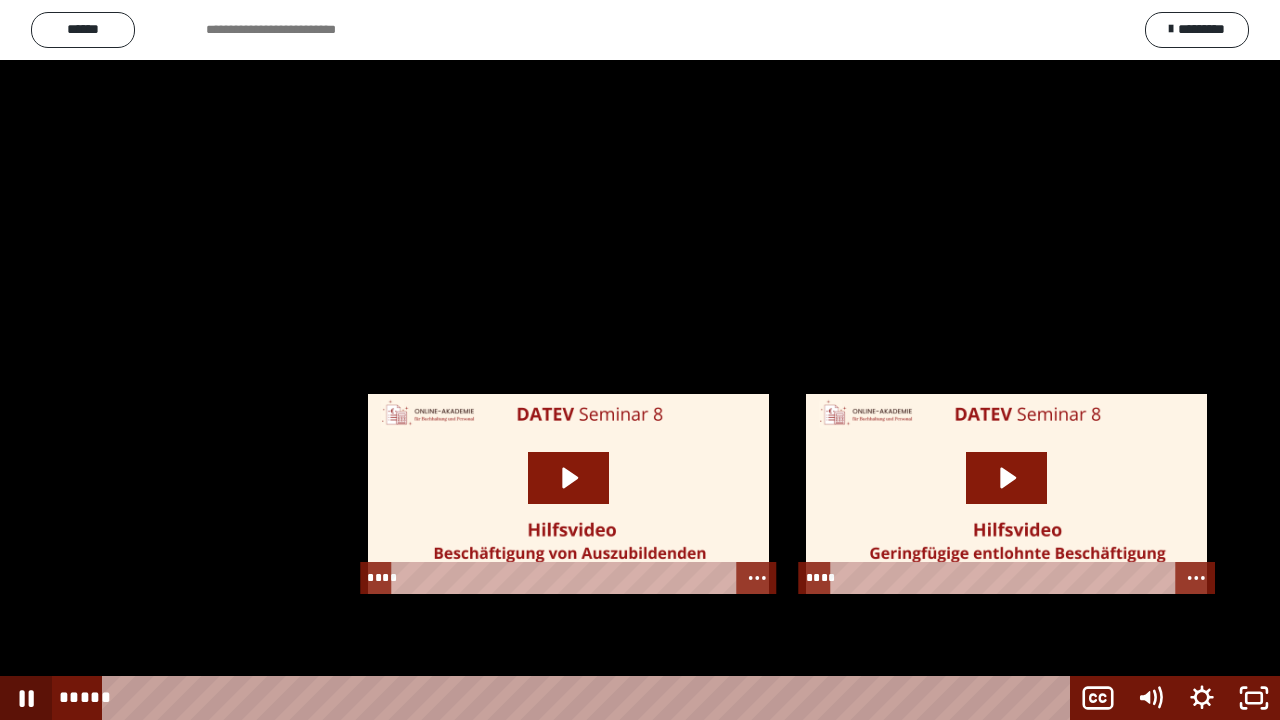 click 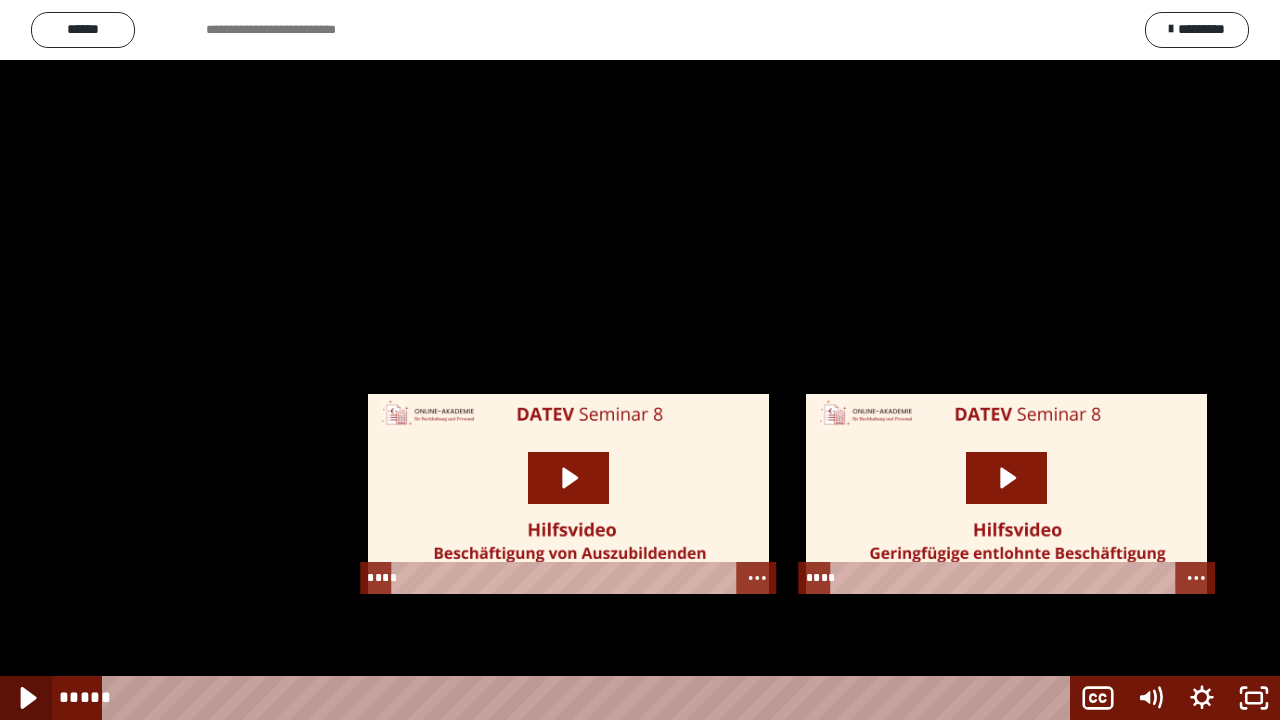click 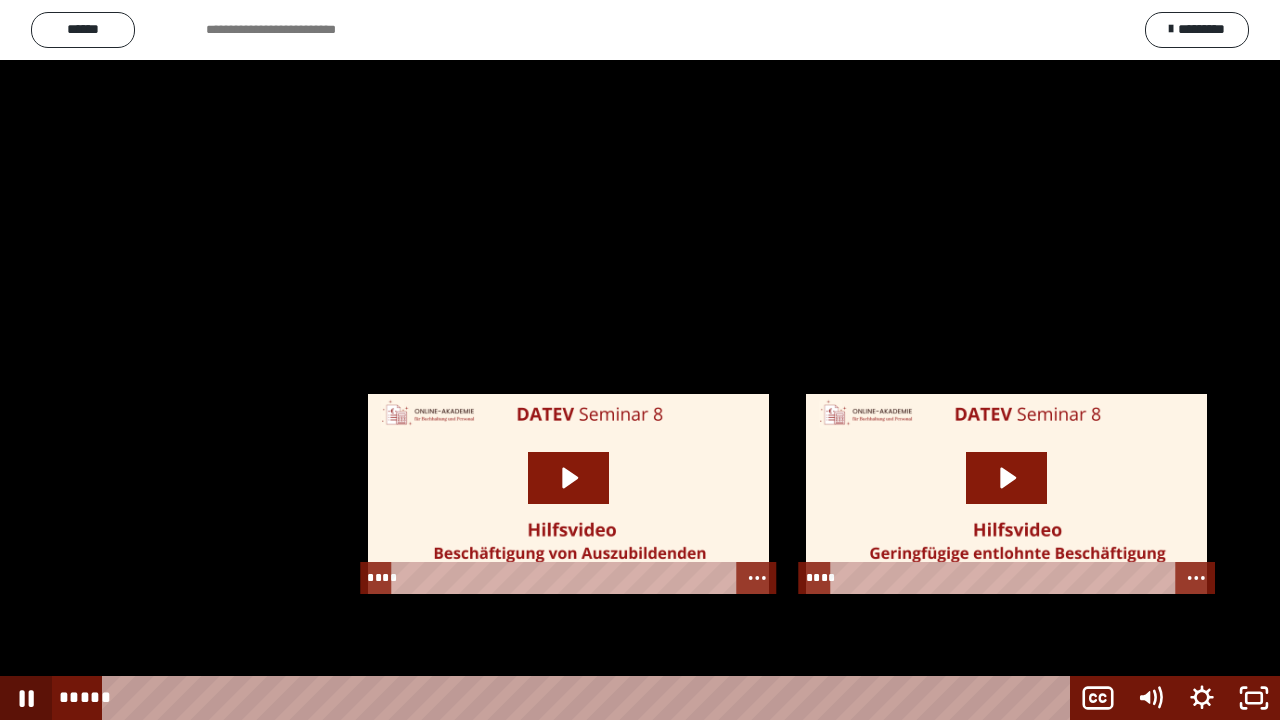click 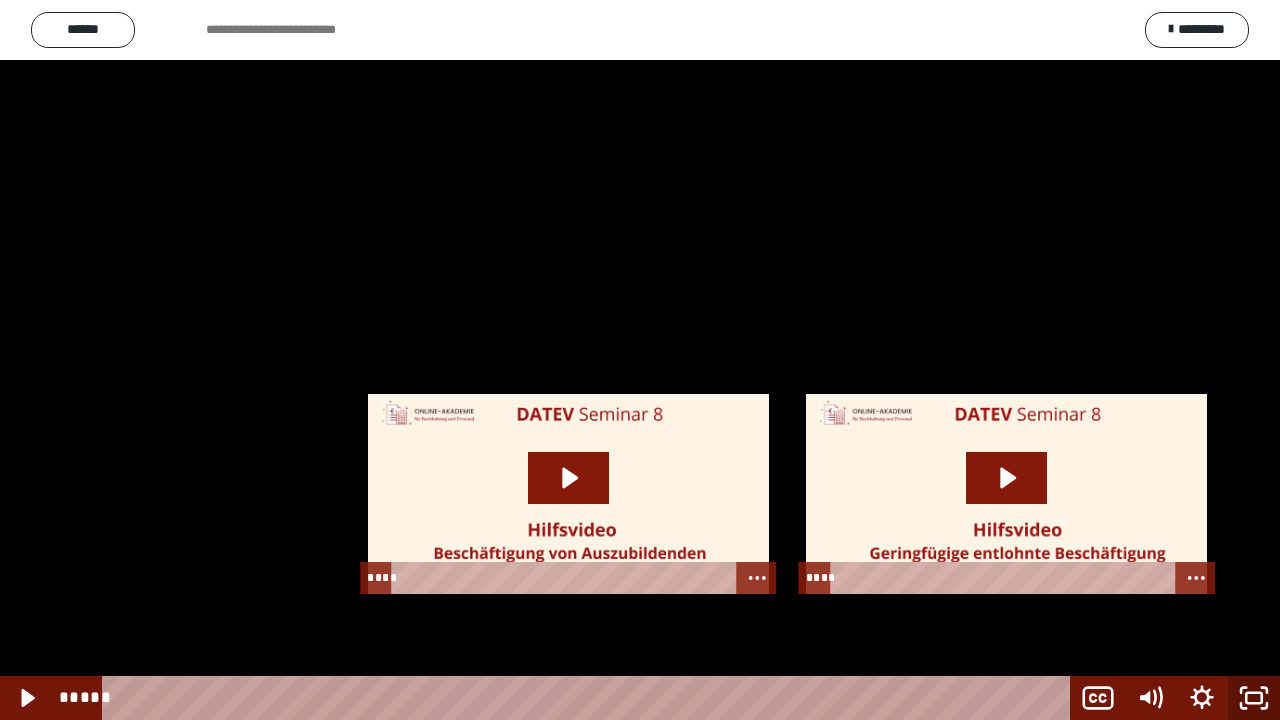 click 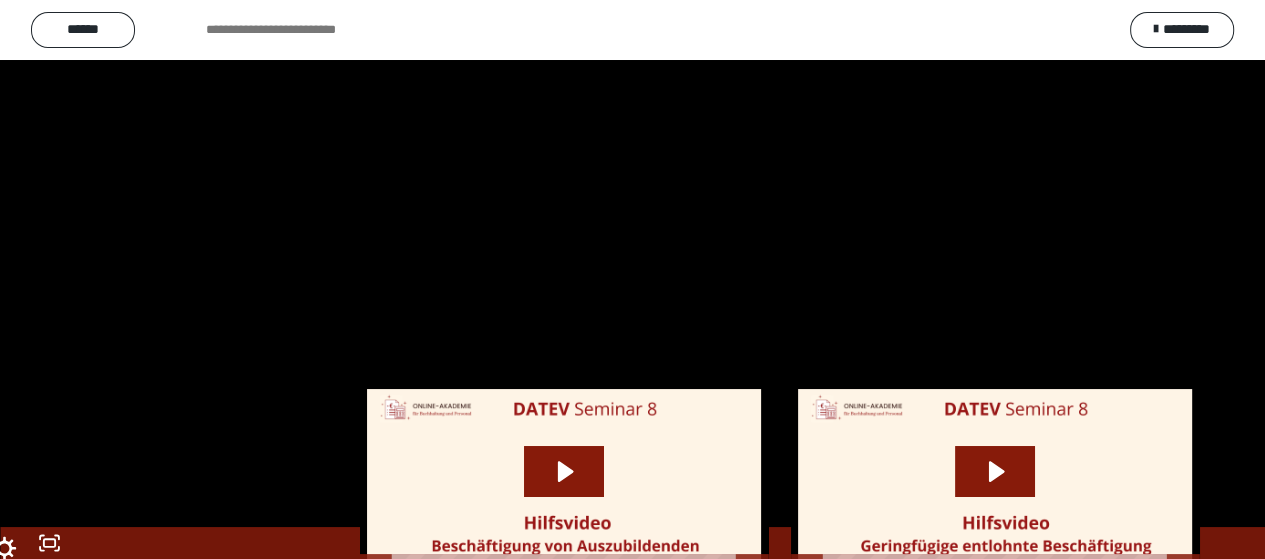 scroll, scrollTop: 2692, scrollLeft: 0, axis: vertical 